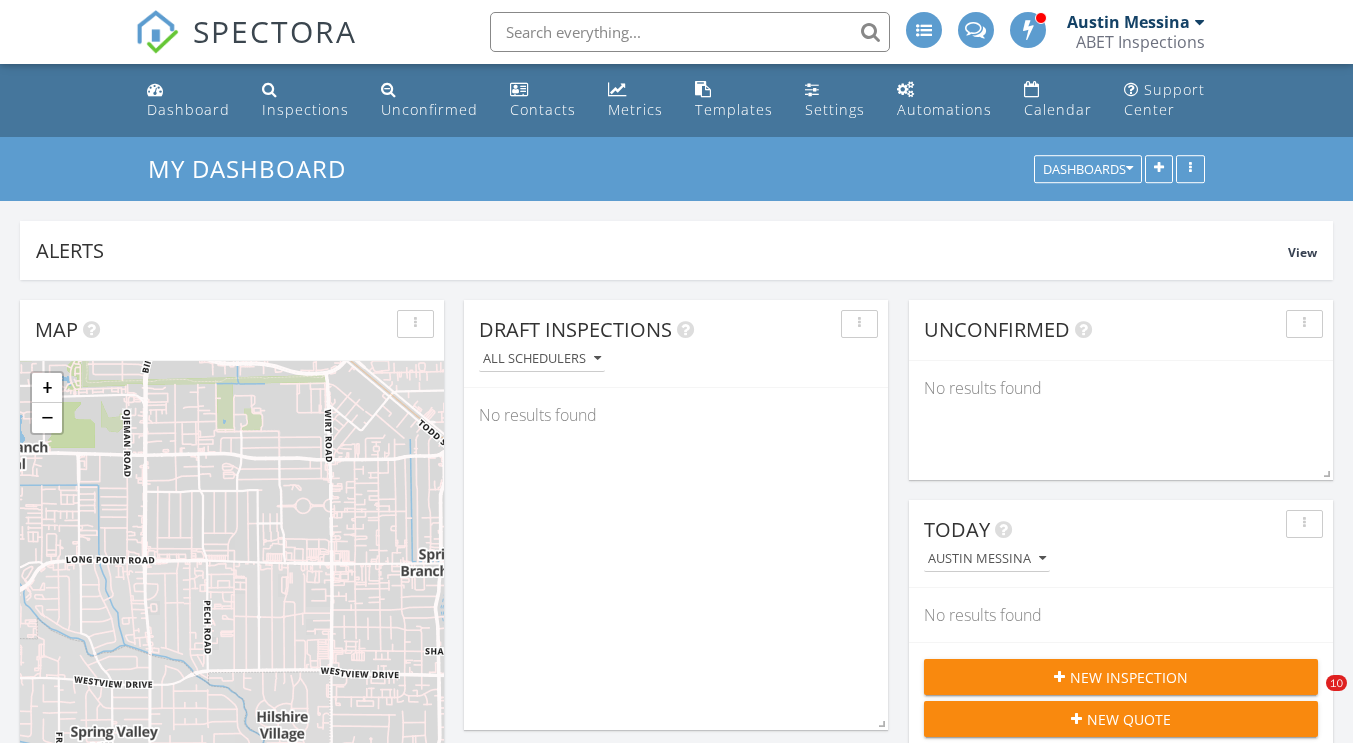 scroll, scrollTop: 1141, scrollLeft: 0, axis: vertical 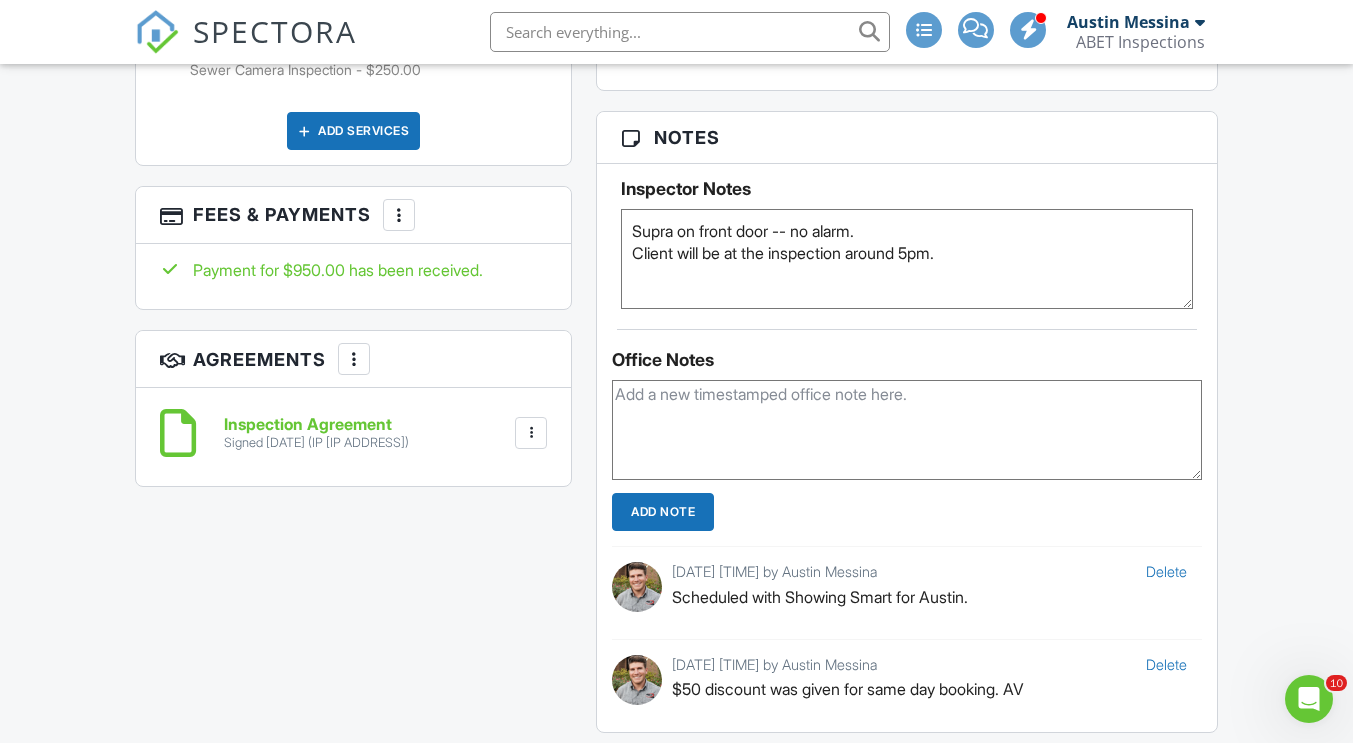 click on "SPECTORA" at bounding box center (275, 31) 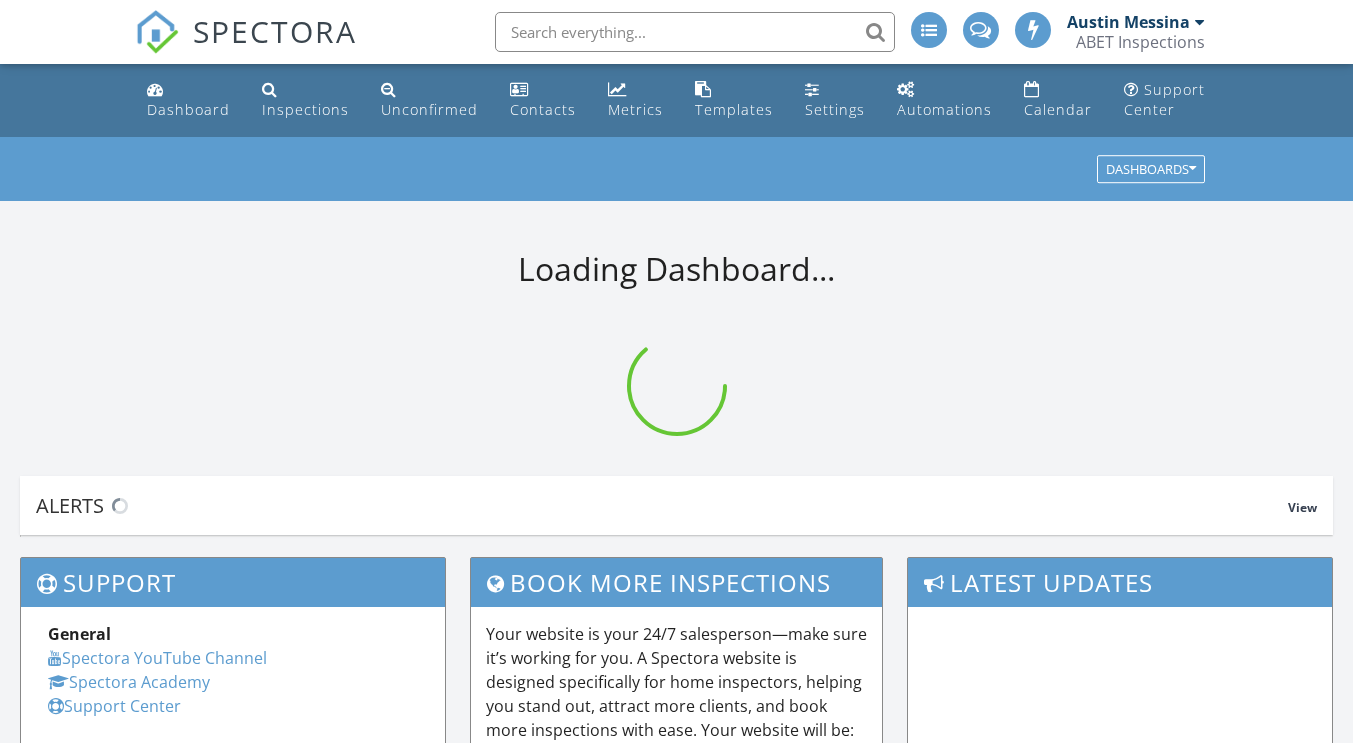 scroll, scrollTop: 0, scrollLeft: 0, axis: both 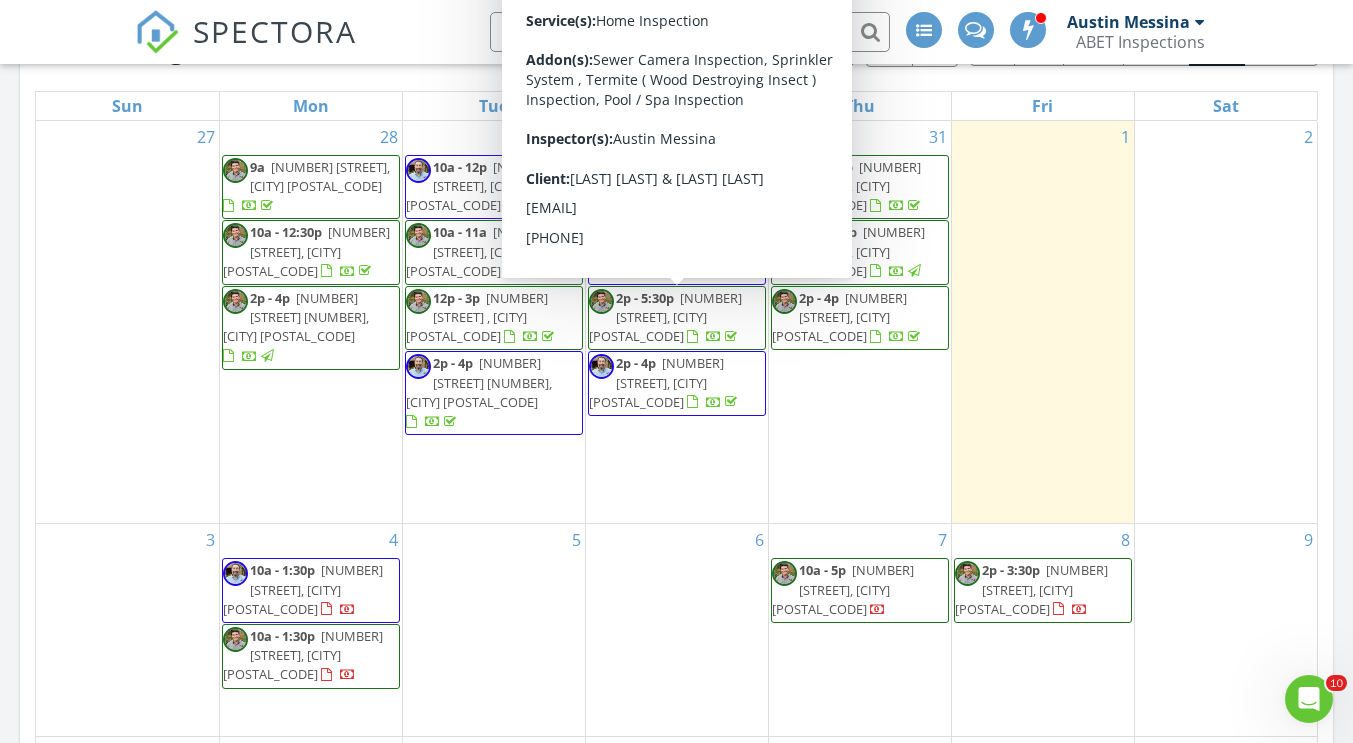 click on "28
9a
7107 Wild Trl, Missouri City 77459
10a - 12:30p
3031 The Highlands Dr, Sugar Land 77478
2p - 4p
16935 Chapel Pines Dr 62, Spring 77379" at bounding box center [311, 322] 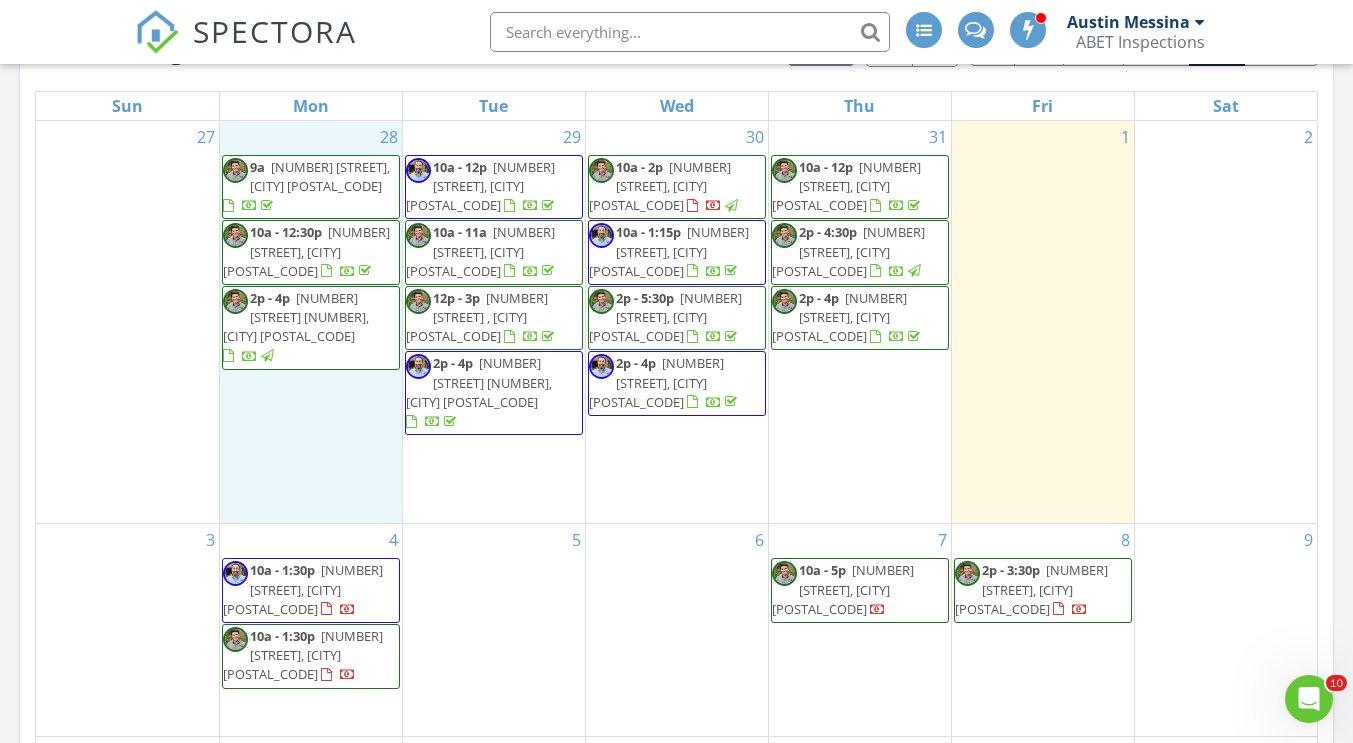 click on "[TIME]
[NUMBER] [STREET], [CITY] [ZIP]" at bounding box center (311, 656) 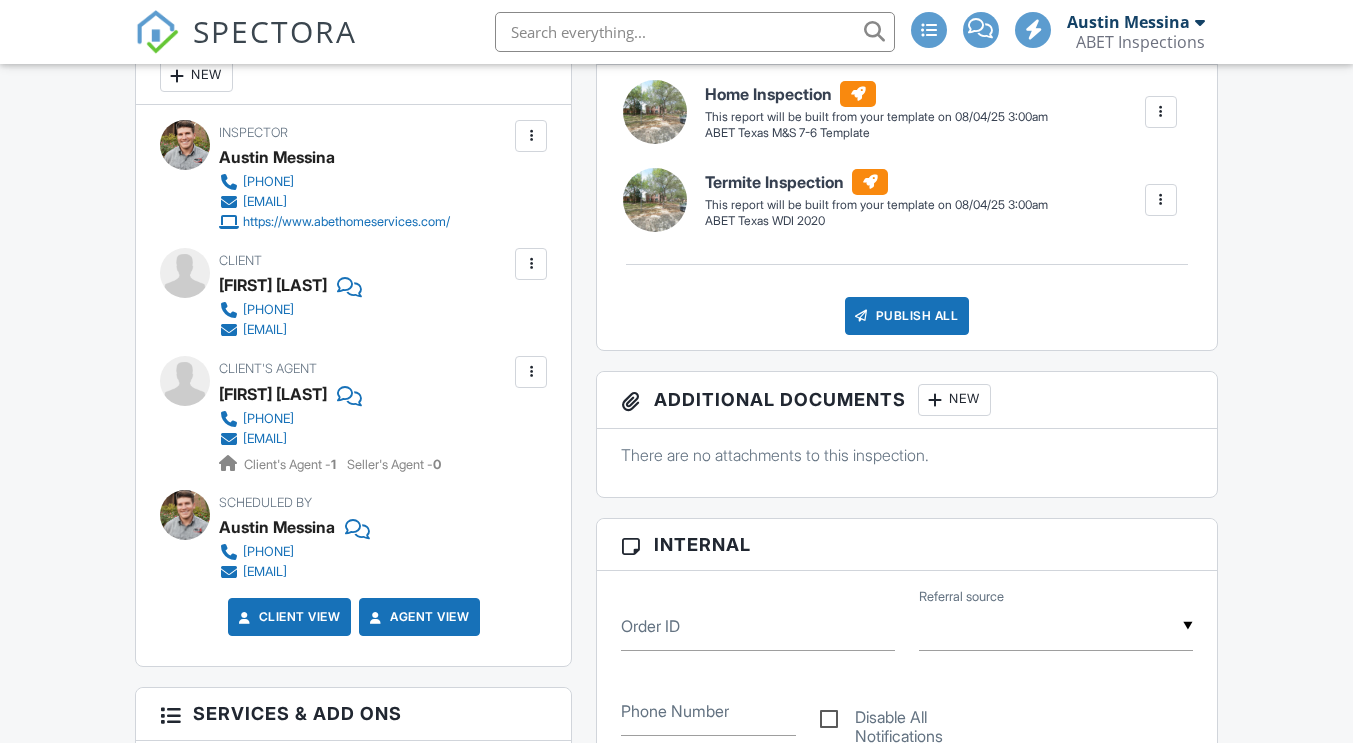 scroll, scrollTop: 600, scrollLeft: 0, axis: vertical 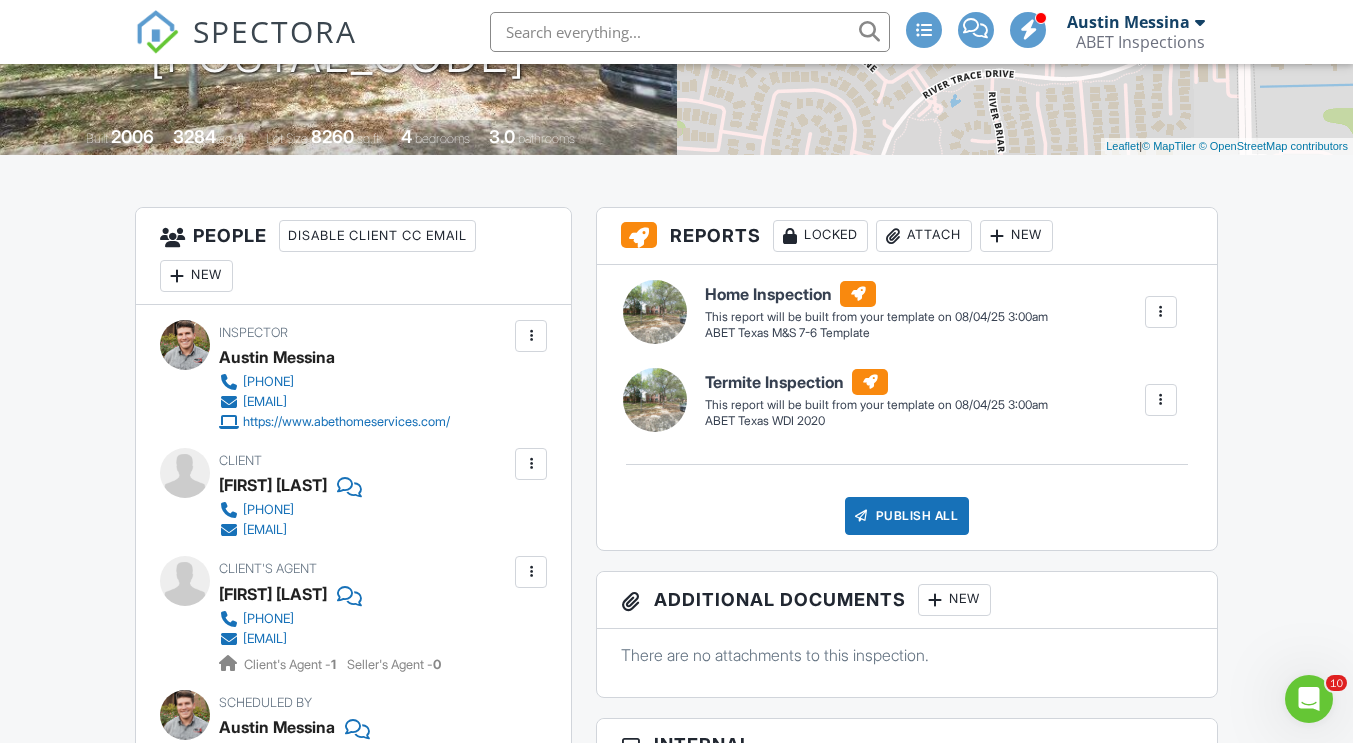 click on "SPECTORA" at bounding box center [275, 31] 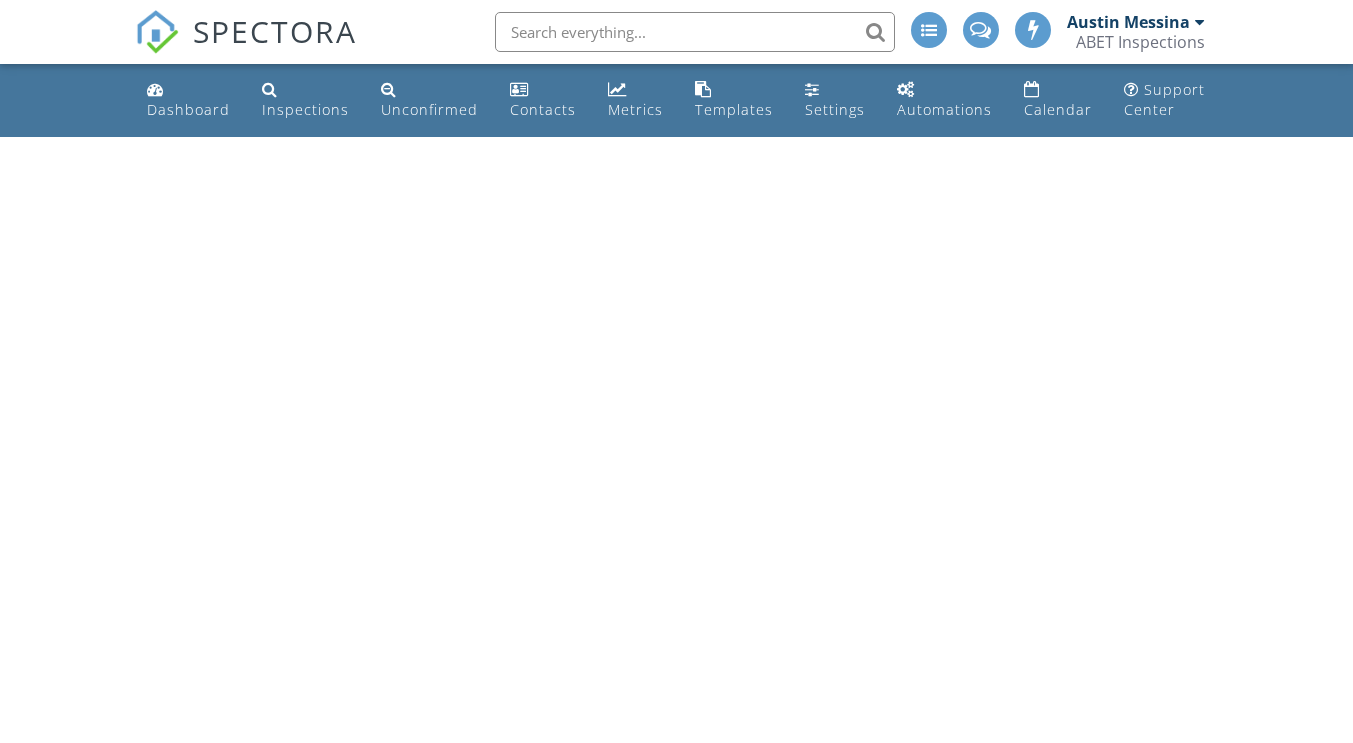 scroll, scrollTop: 0, scrollLeft: 0, axis: both 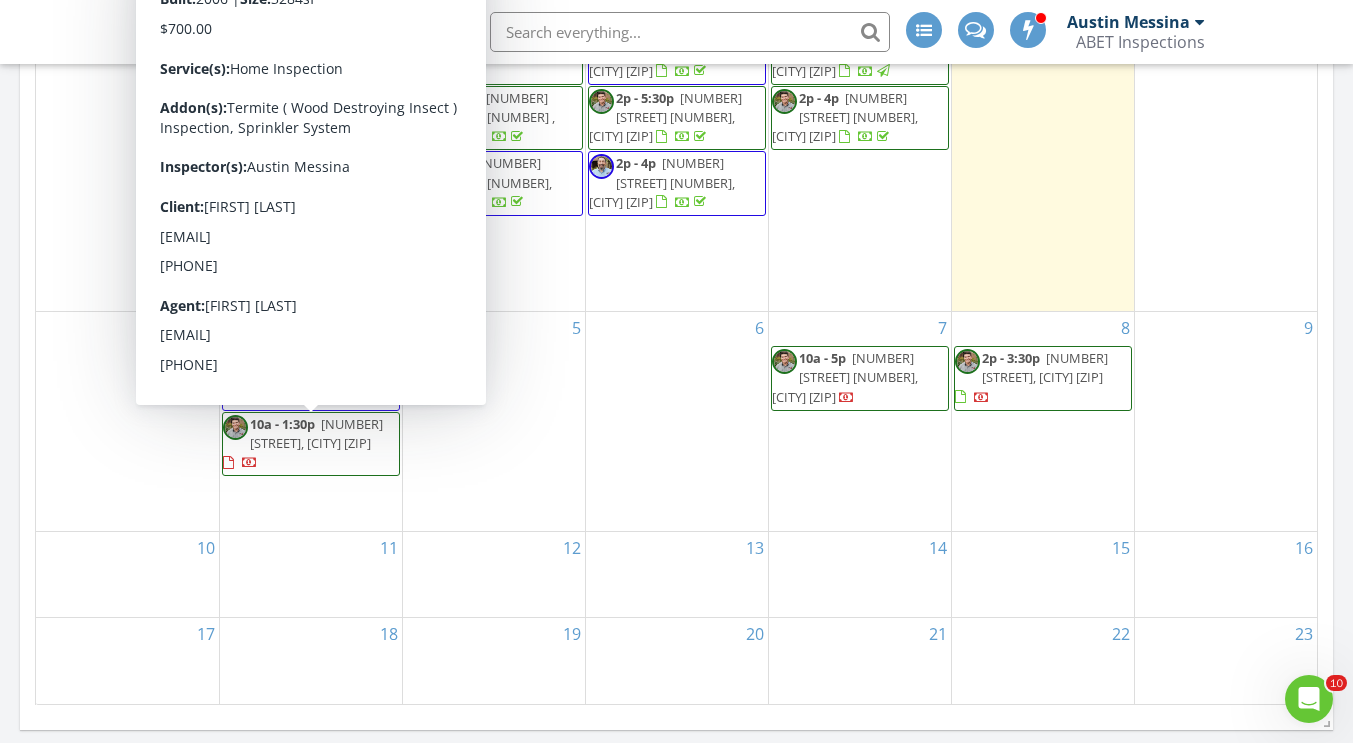 click on "[TIME]
[NUMBER] [STREET], [CITY] [ZIP]" at bounding box center (311, 444) 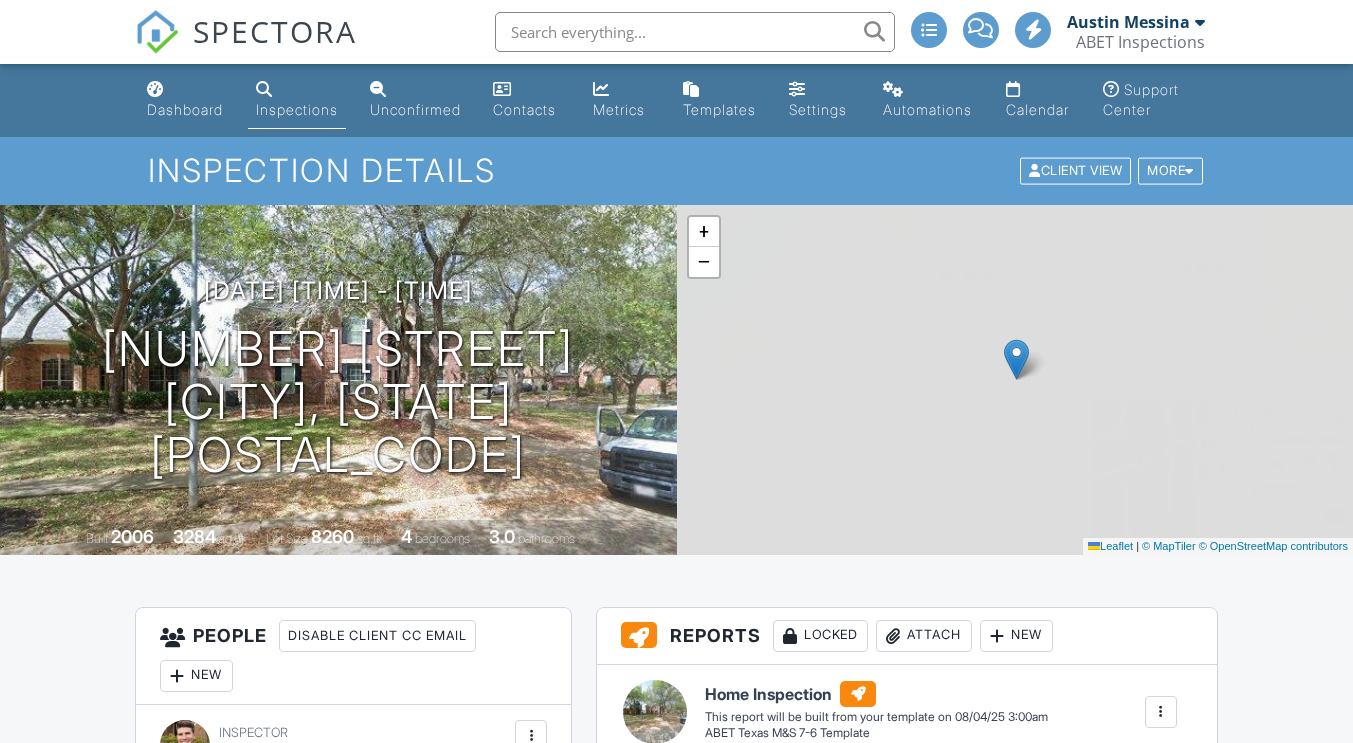 scroll, scrollTop: 800, scrollLeft: 0, axis: vertical 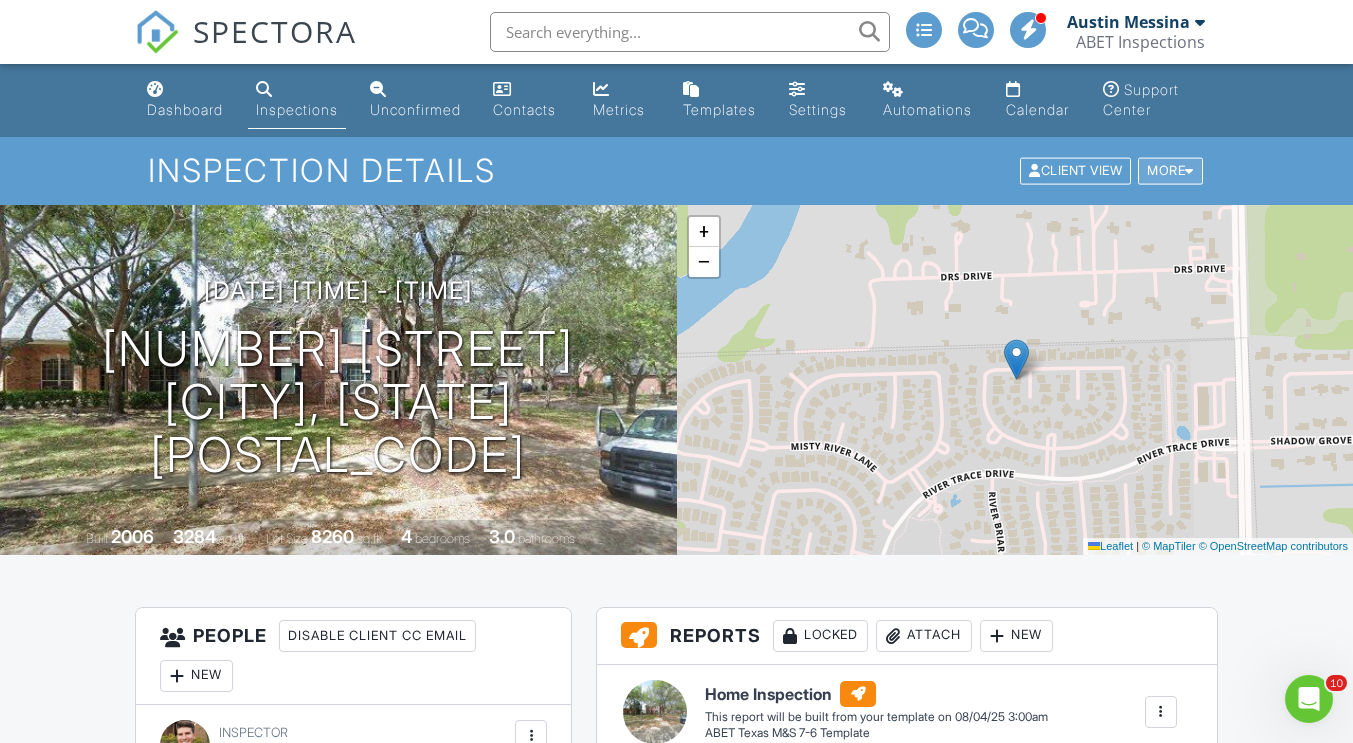 click on "More" at bounding box center (1170, 171) 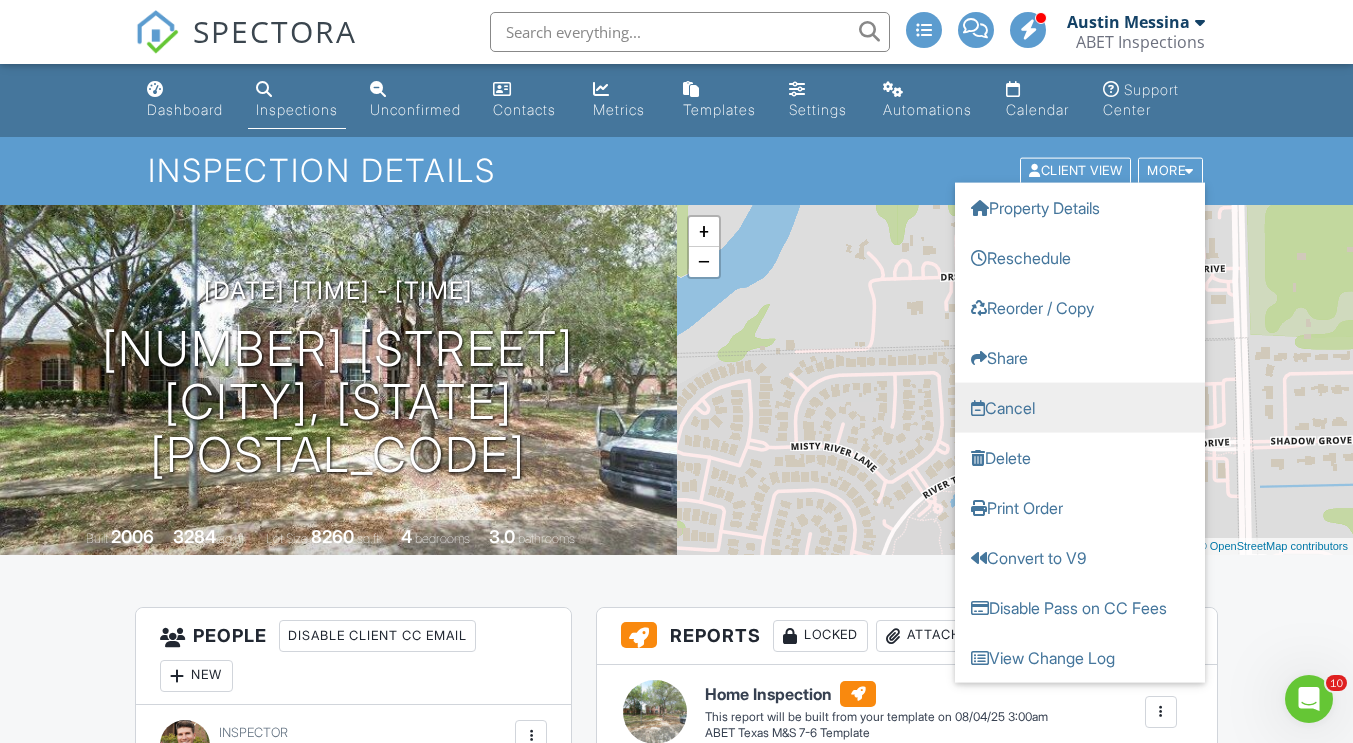 click on "Cancel" at bounding box center (1080, 408) 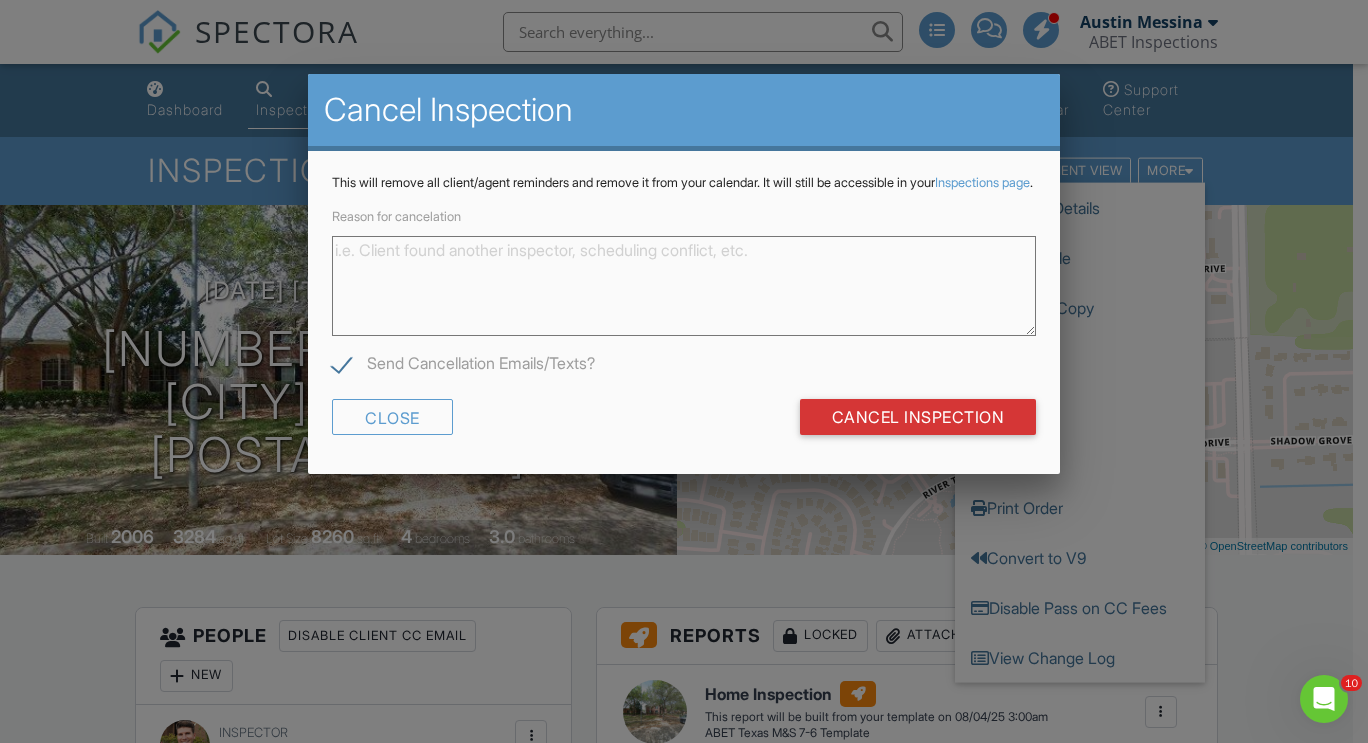 click on "Reason for cancelation" at bounding box center [684, 286] 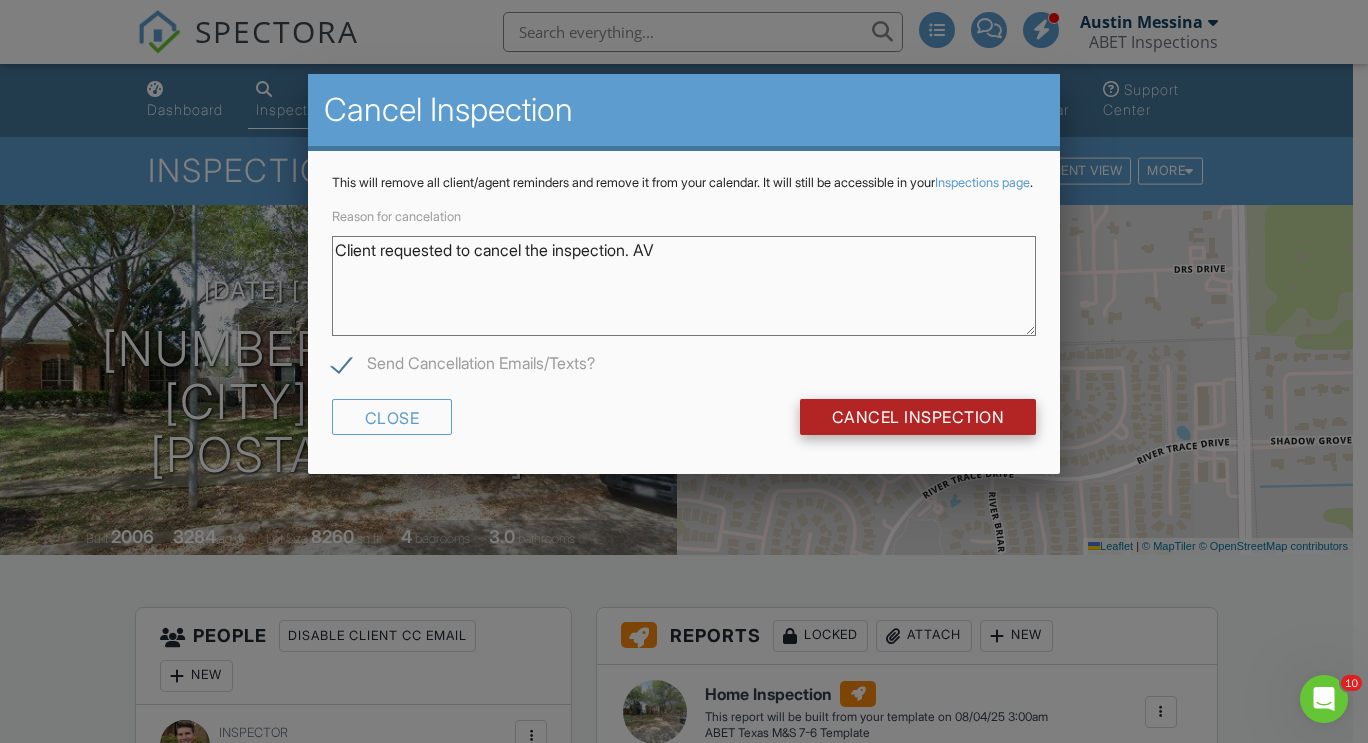 type on "Client requested to cancel the inspection. AV" 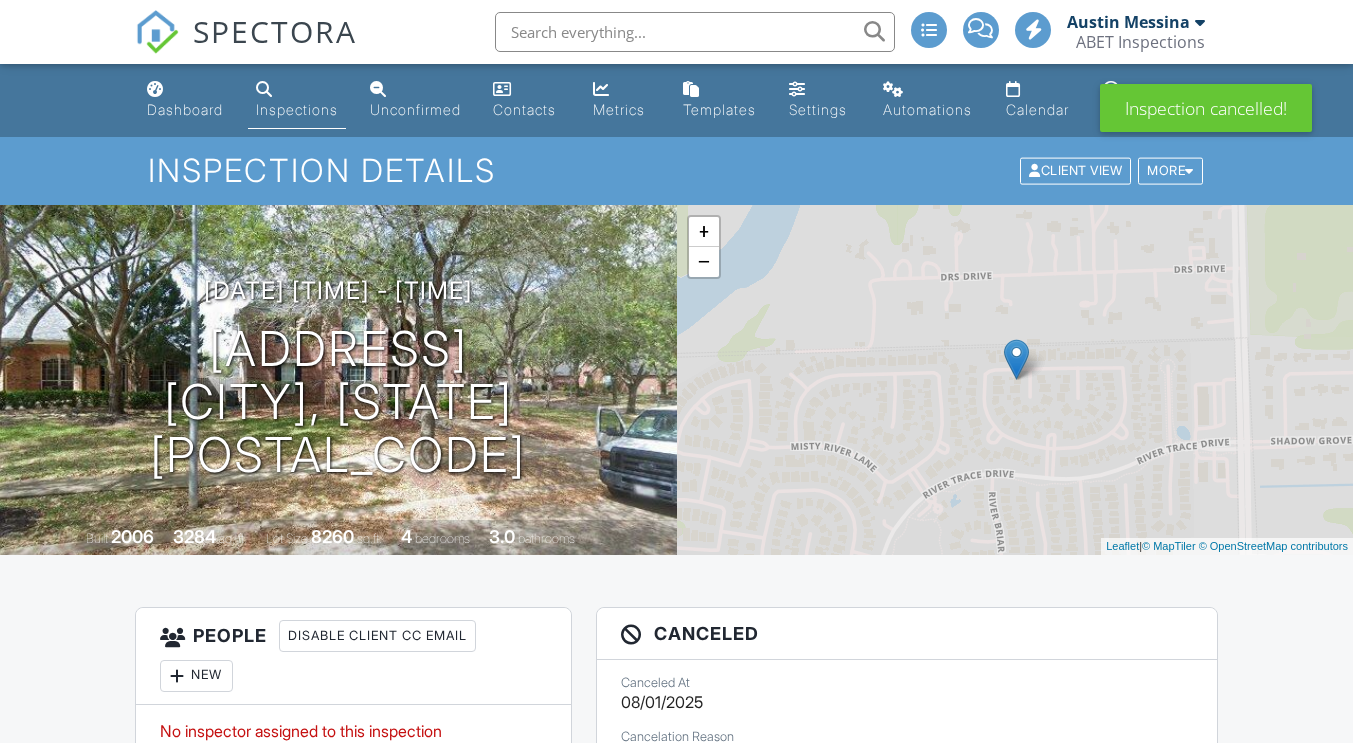 scroll, scrollTop: 0, scrollLeft: 0, axis: both 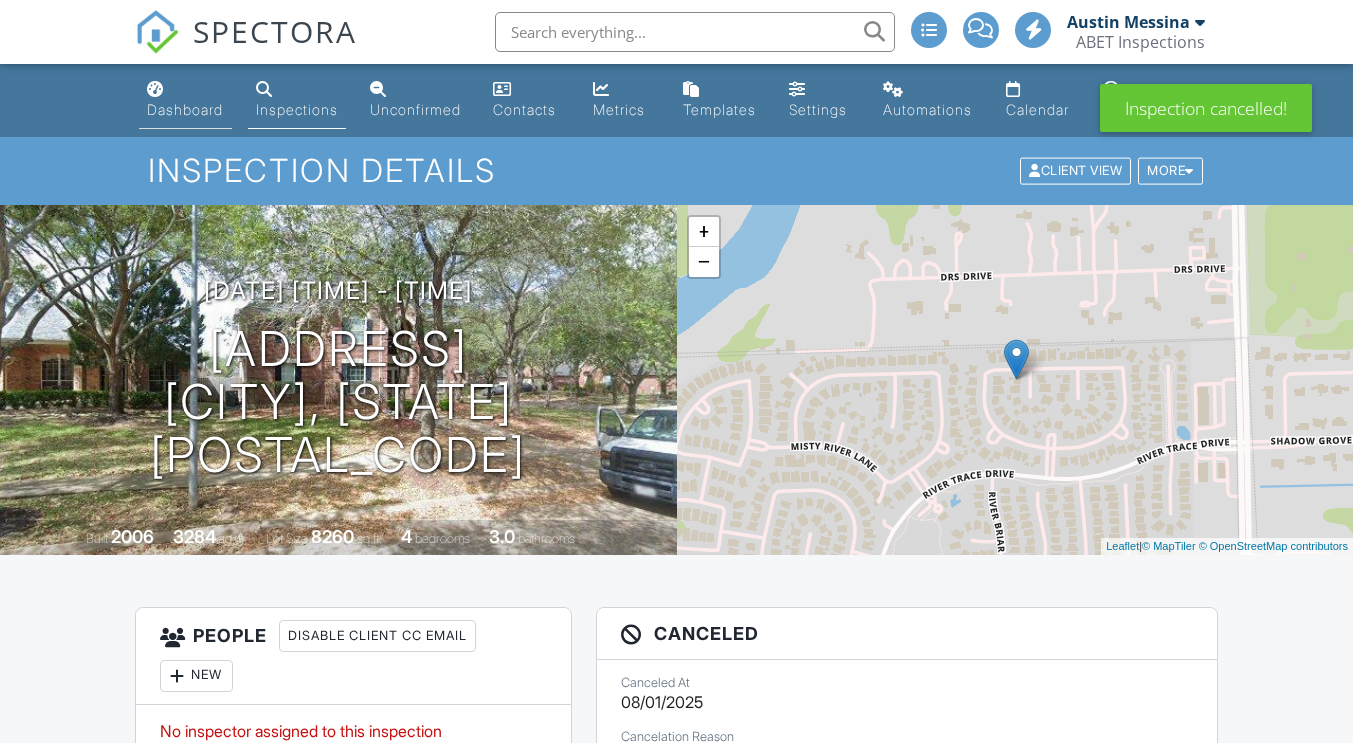 click on "Dashboard" at bounding box center (185, 100) 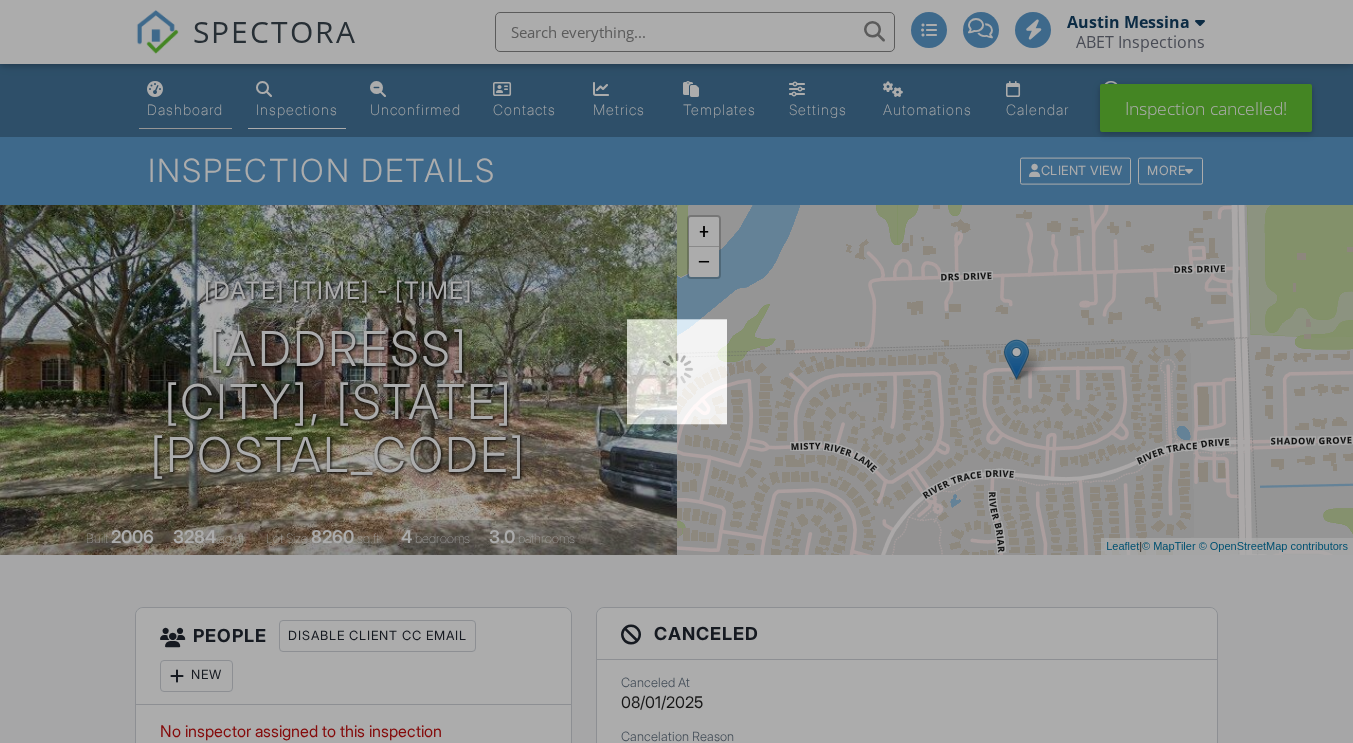 scroll, scrollTop: 0, scrollLeft: 0, axis: both 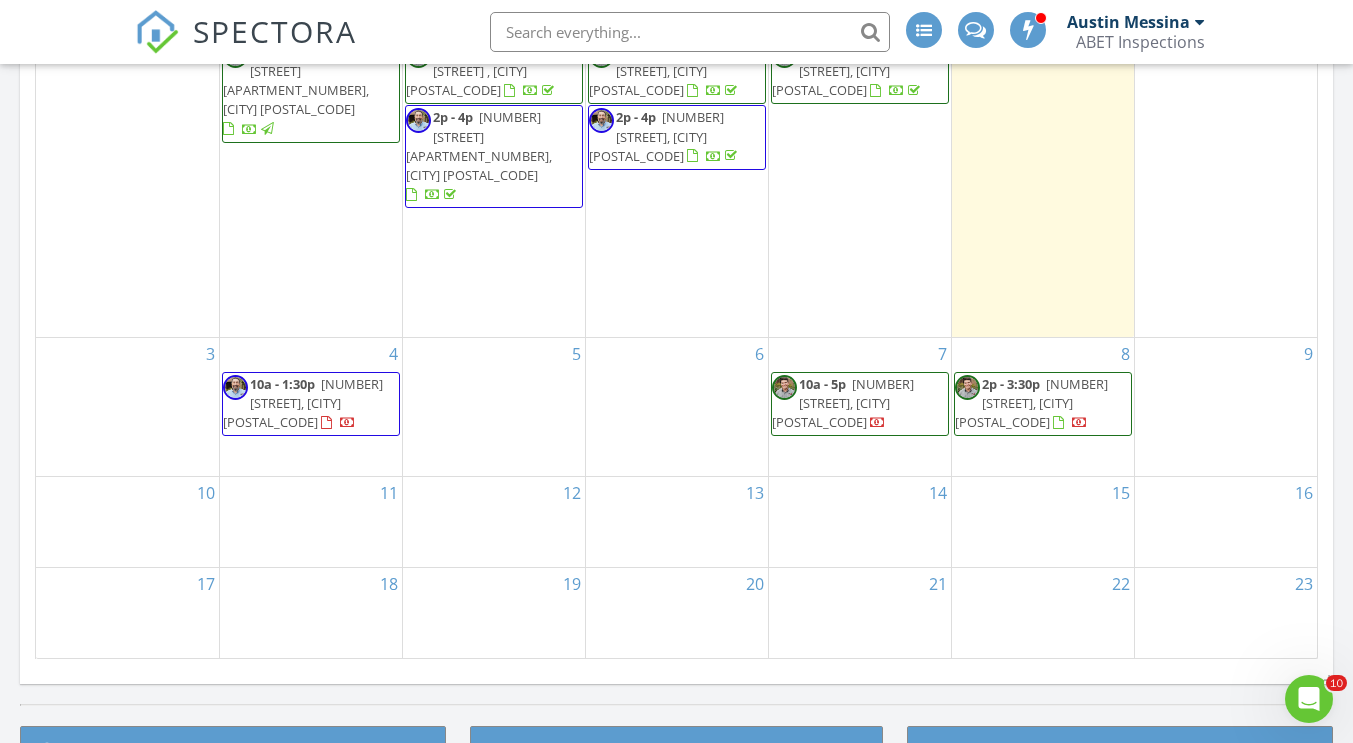 click on "[TIME]
[NUMBER] [STREET], [CITY] [POSTAL_CODE]" at bounding box center (311, 404) 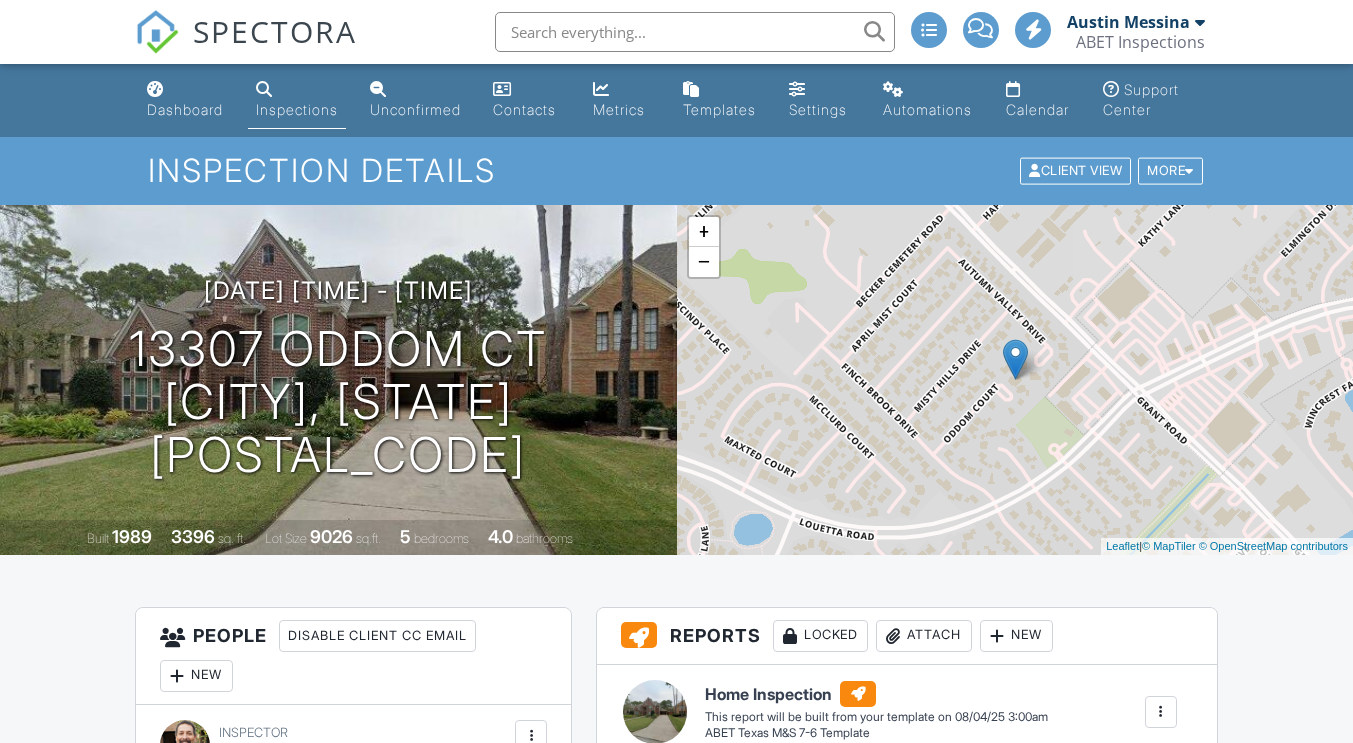 click on "New" at bounding box center (196, 676) 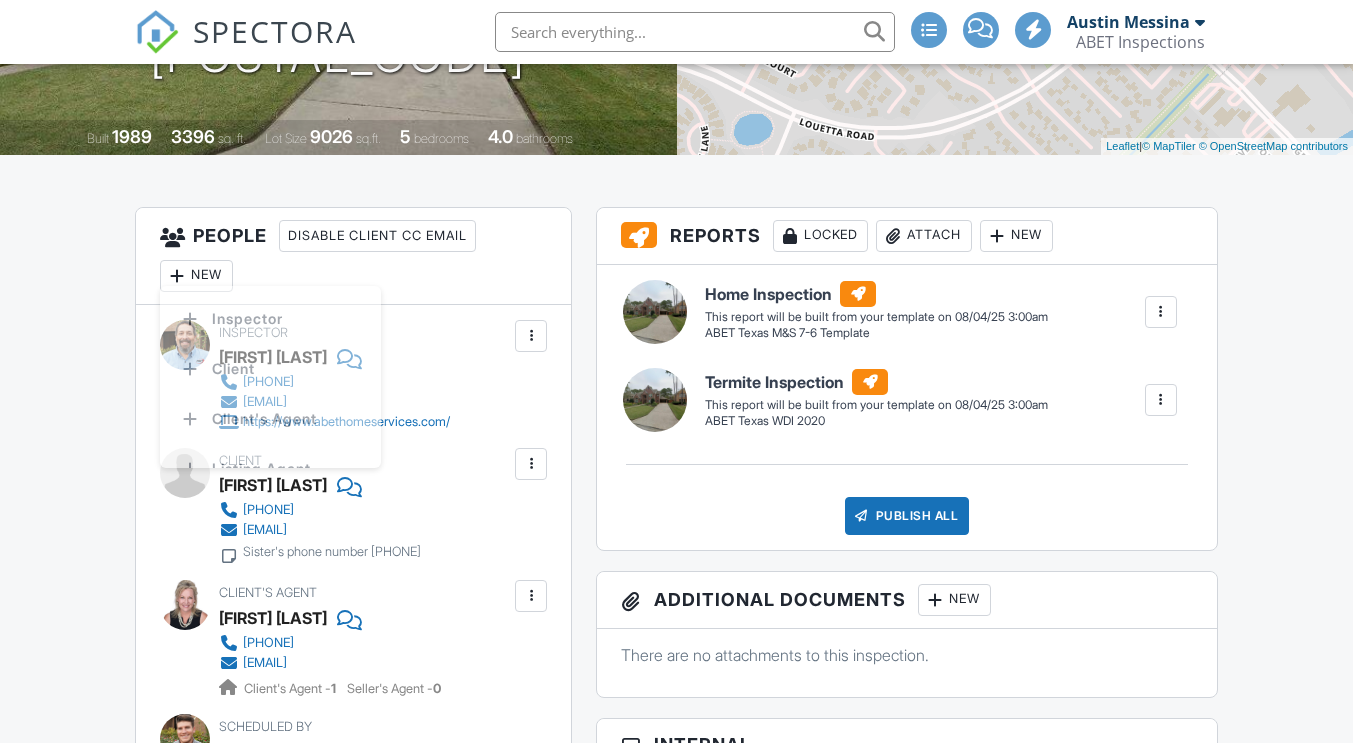 scroll, scrollTop: 400, scrollLeft: 0, axis: vertical 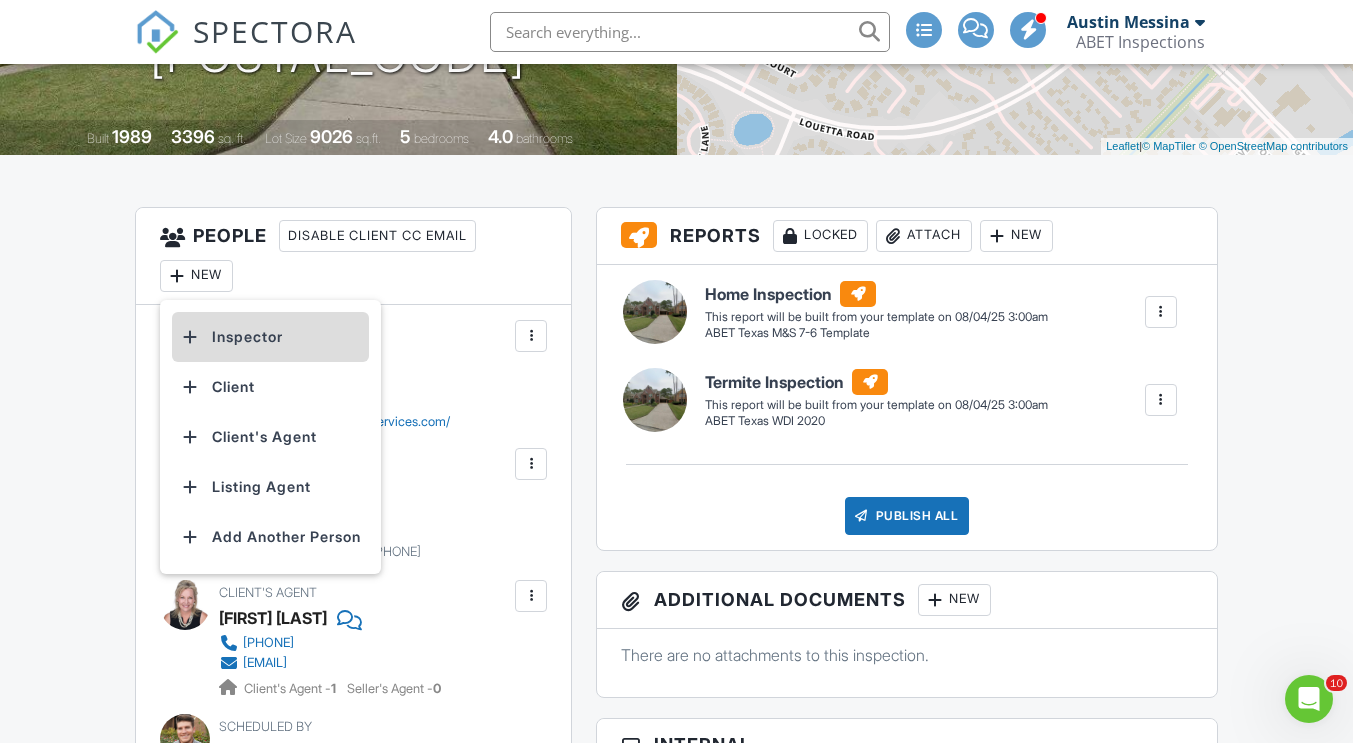 click on "Inspector" at bounding box center [270, 337] 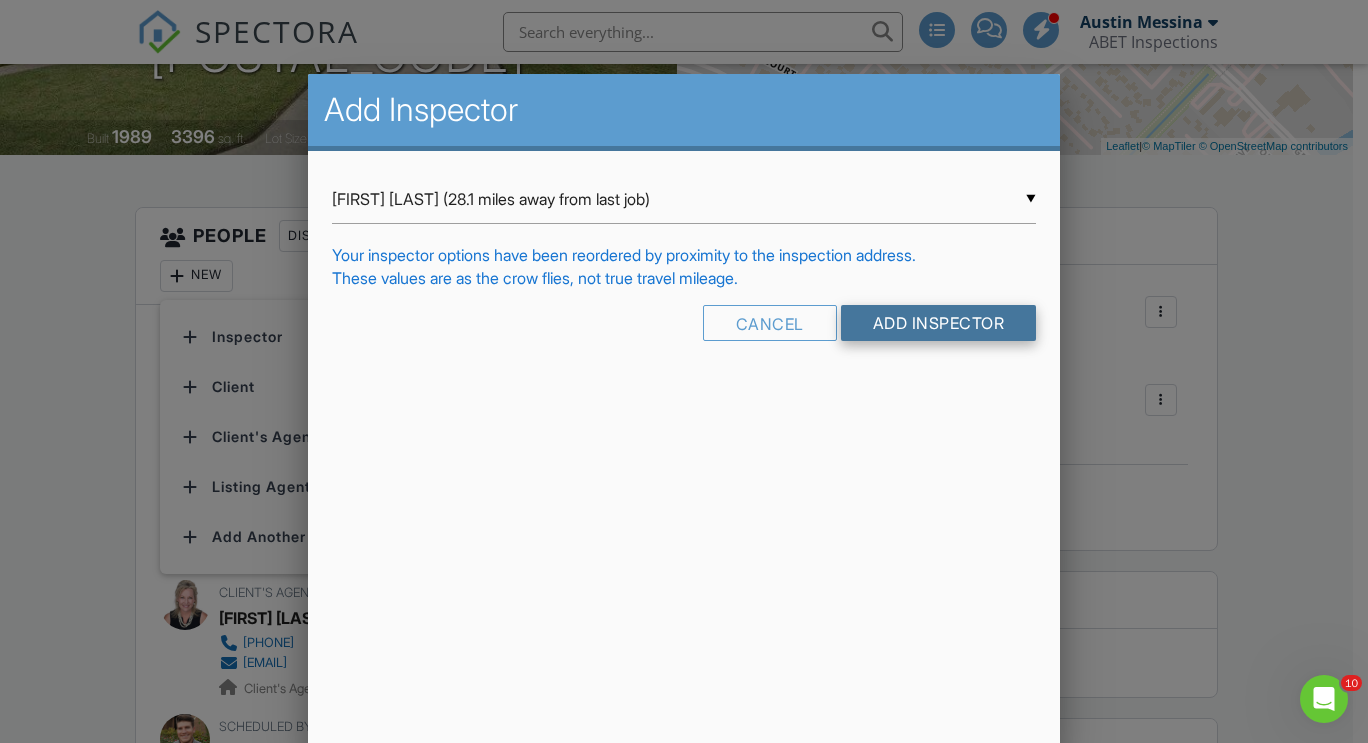 click on "Add Inspector" at bounding box center (939, 323) 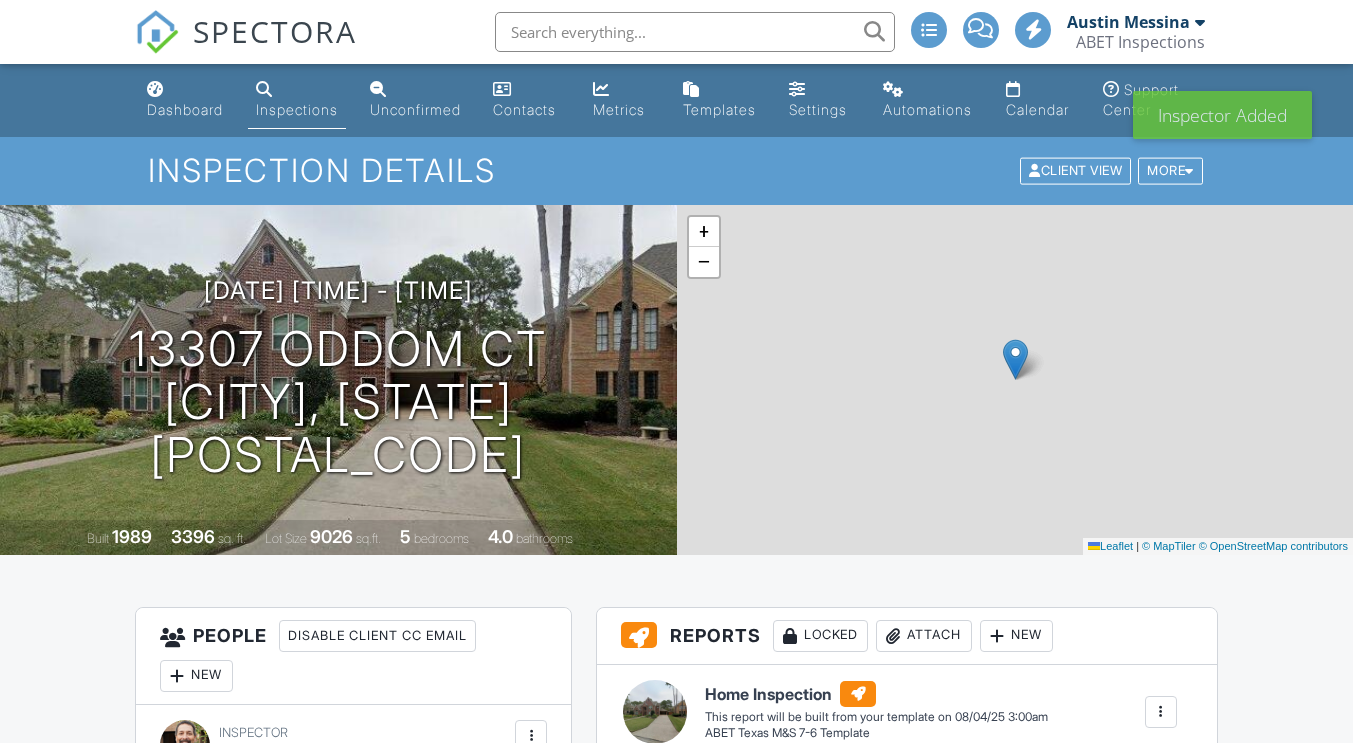 scroll, scrollTop: 400, scrollLeft: 0, axis: vertical 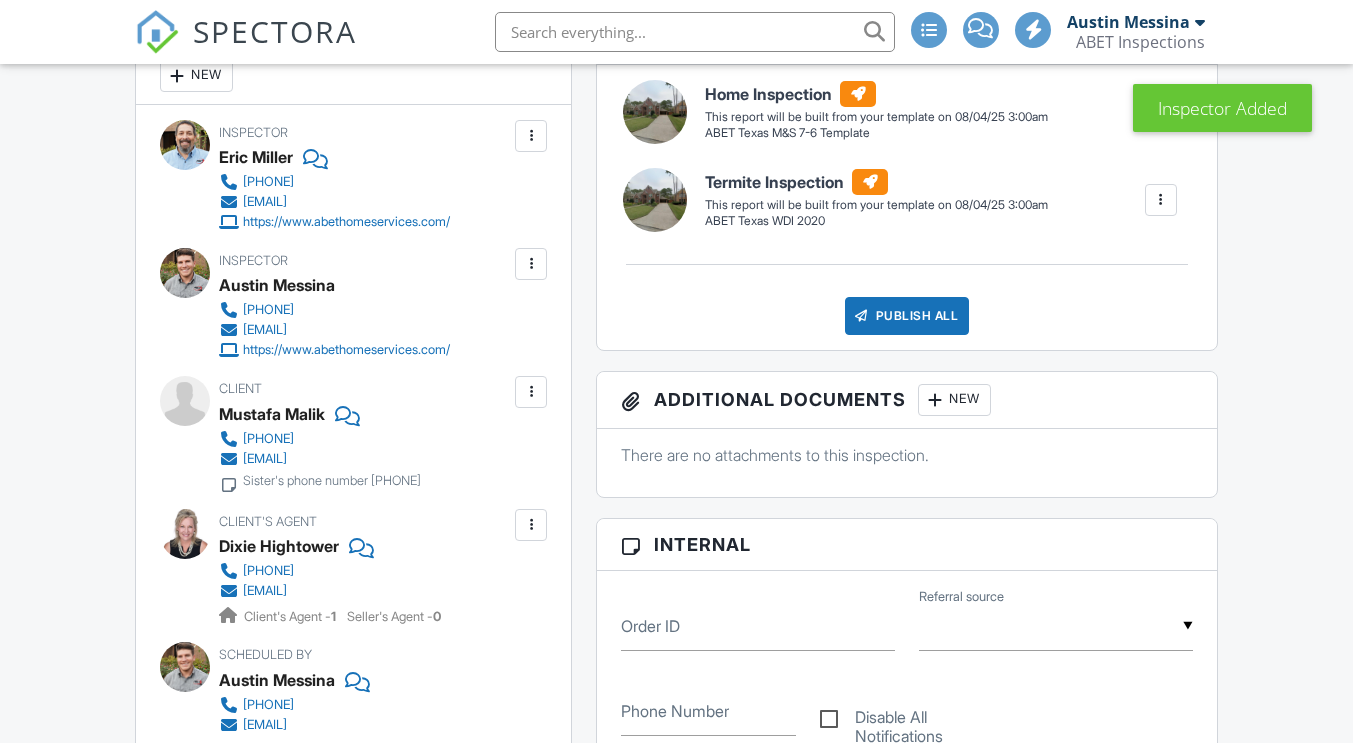 click at bounding box center [531, 136] 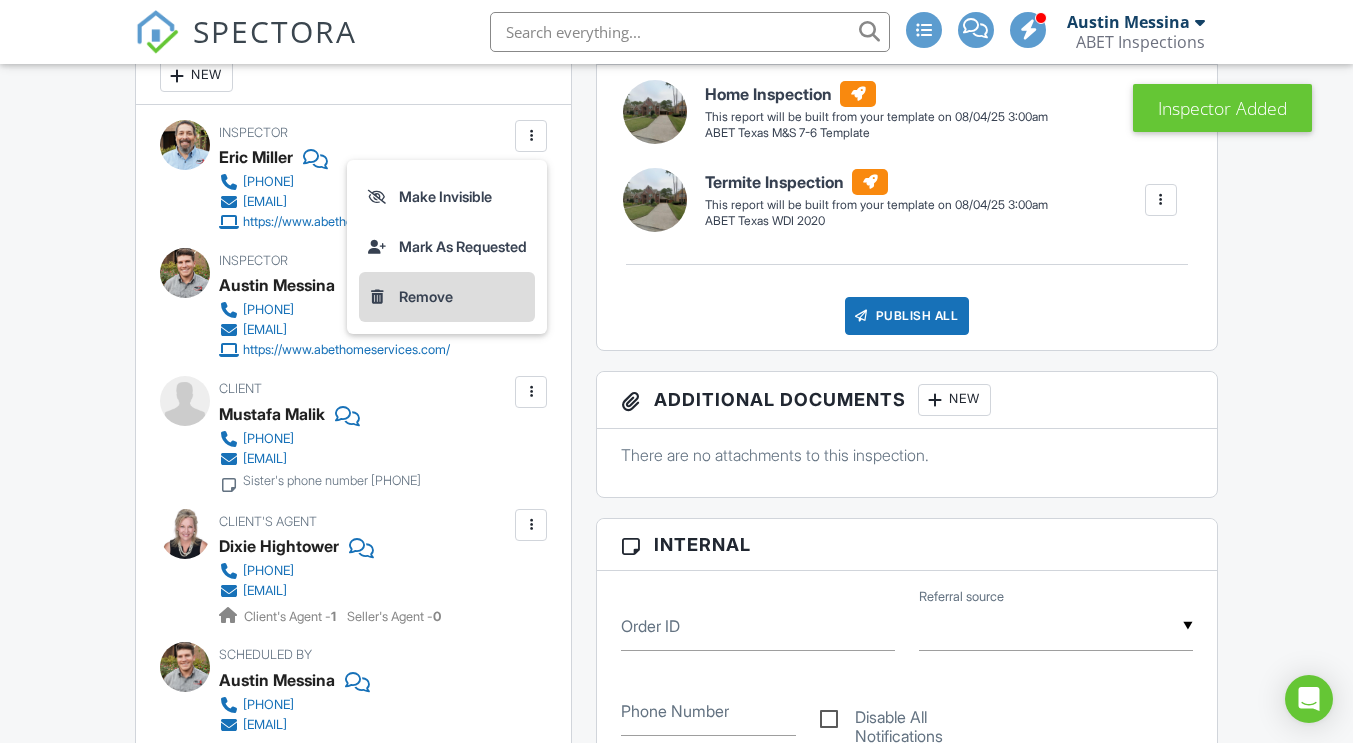 click on "Remove" at bounding box center [447, 297] 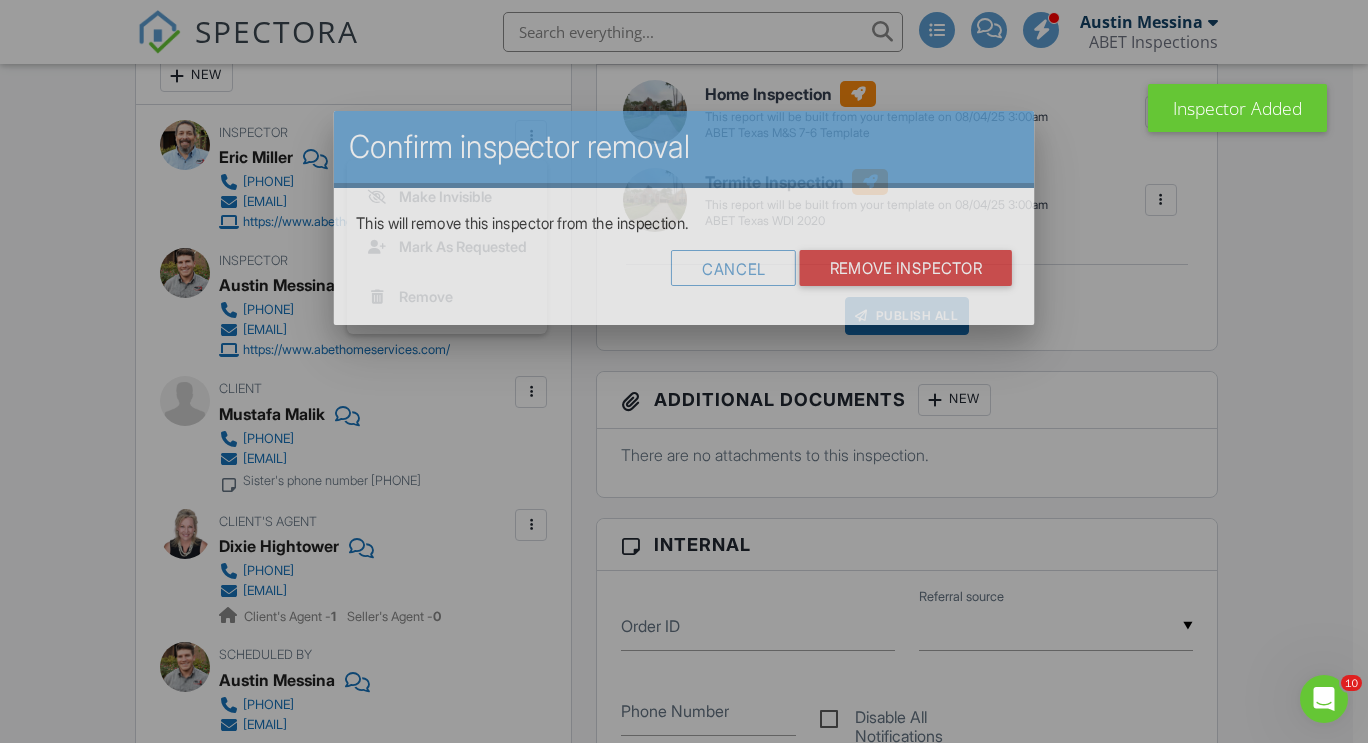 scroll, scrollTop: 0, scrollLeft: 0, axis: both 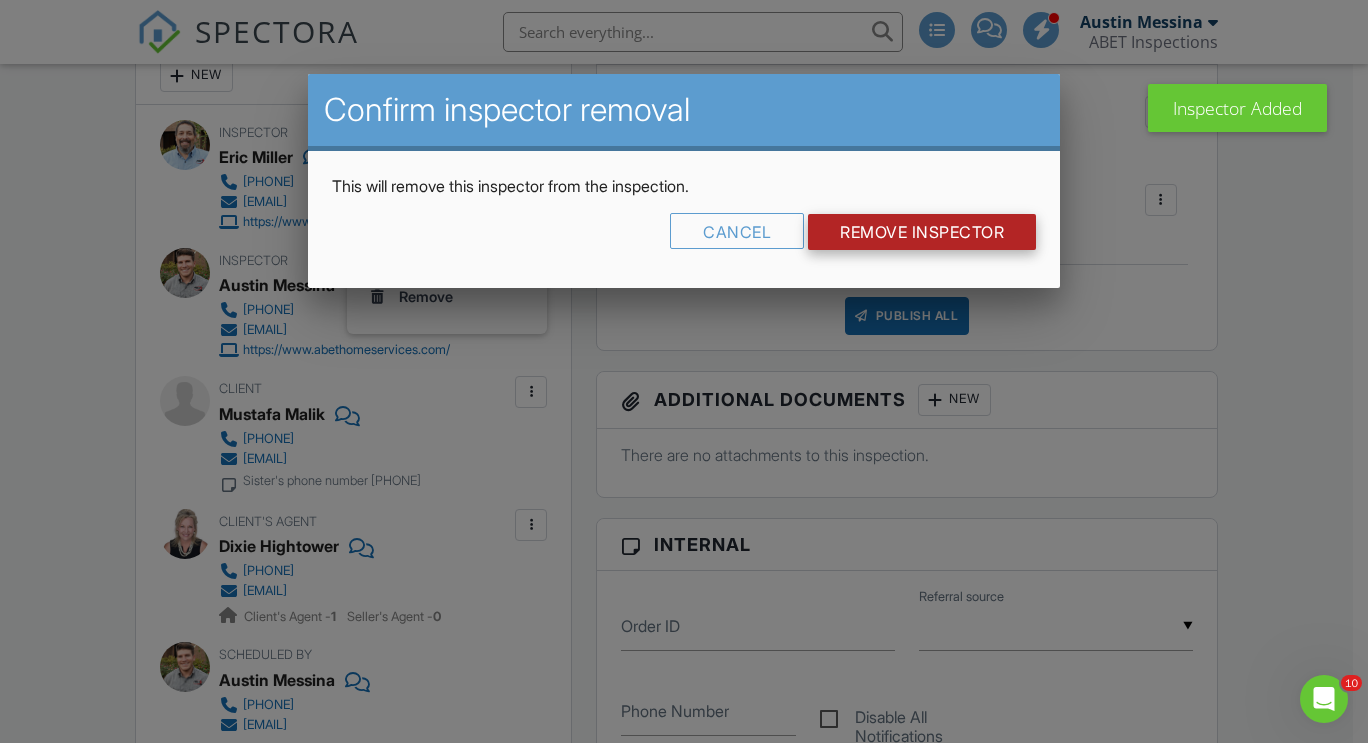 click on "Remove Inspector" at bounding box center [922, 232] 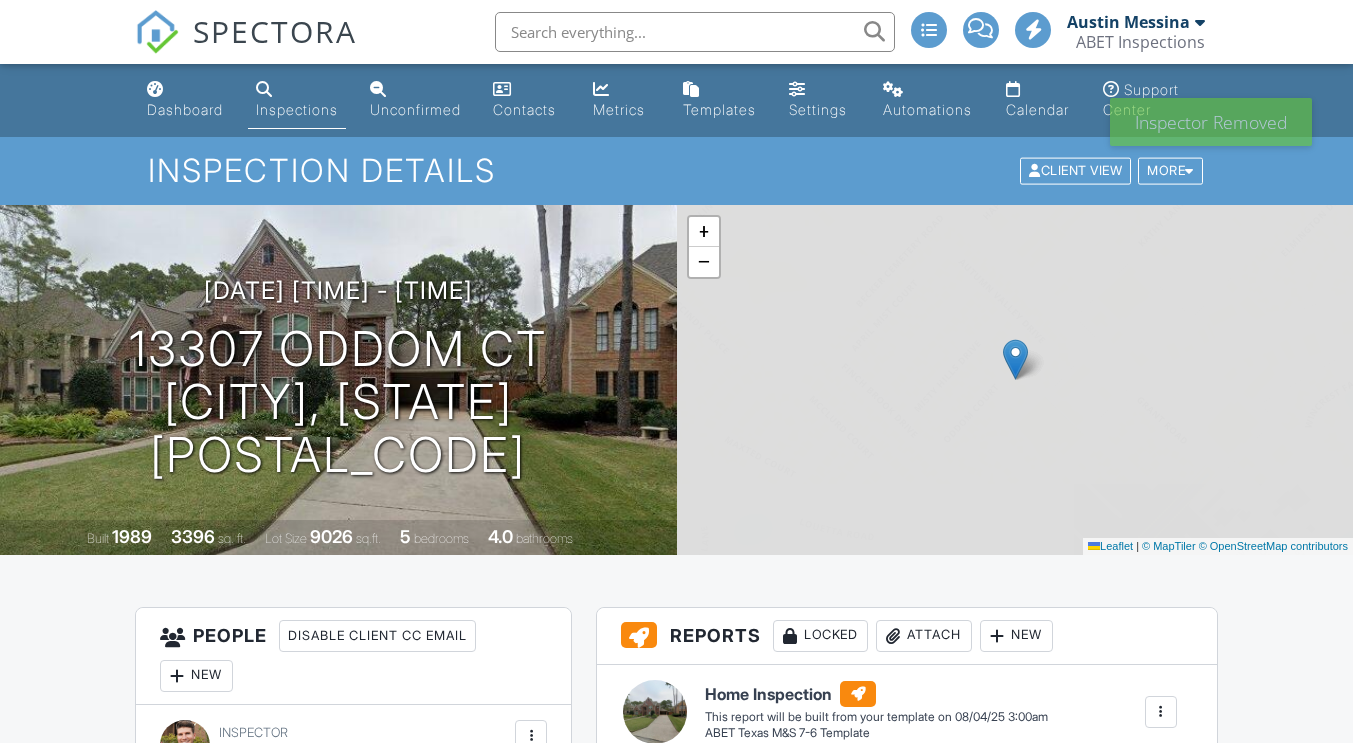 scroll, scrollTop: 0, scrollLeft: 0, axis: both 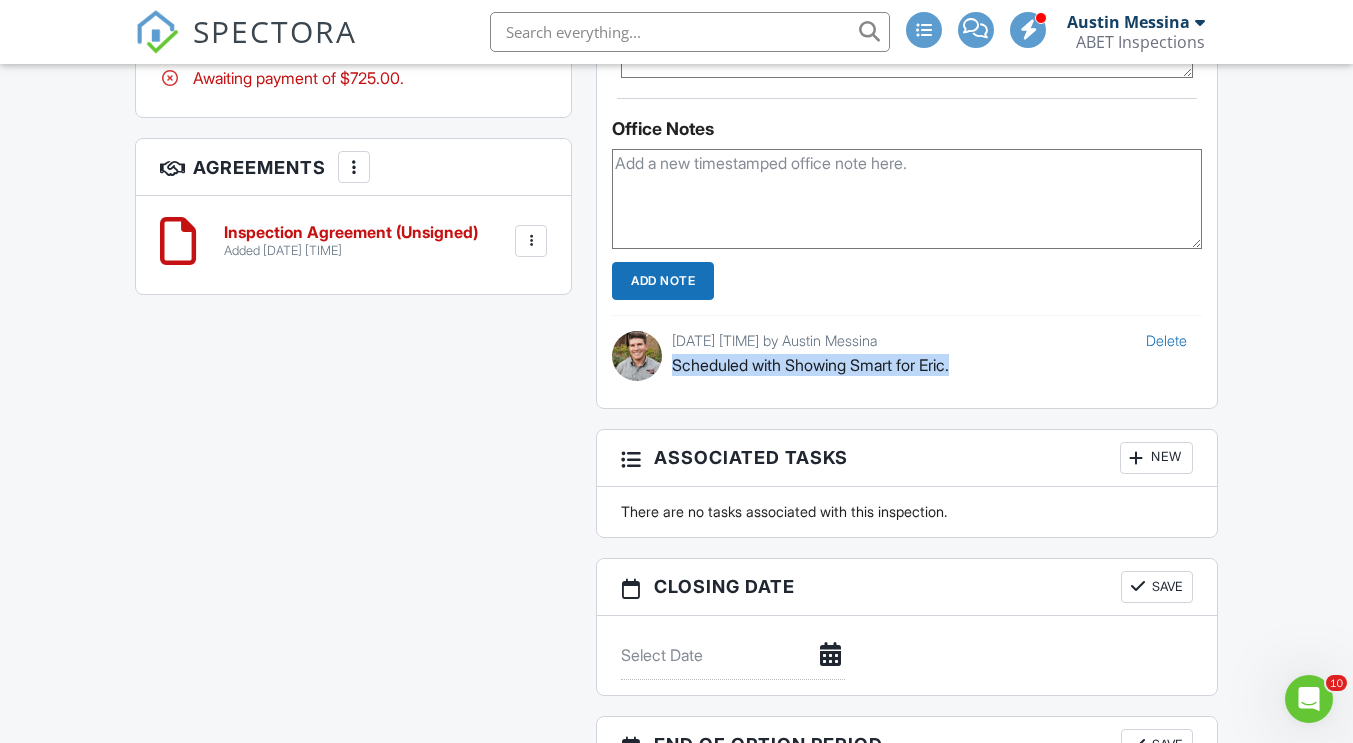 drag, startPoint x: 676, startPoint y: 365, endPoint x: 970, endPoint y: 368, distance: 294.01532 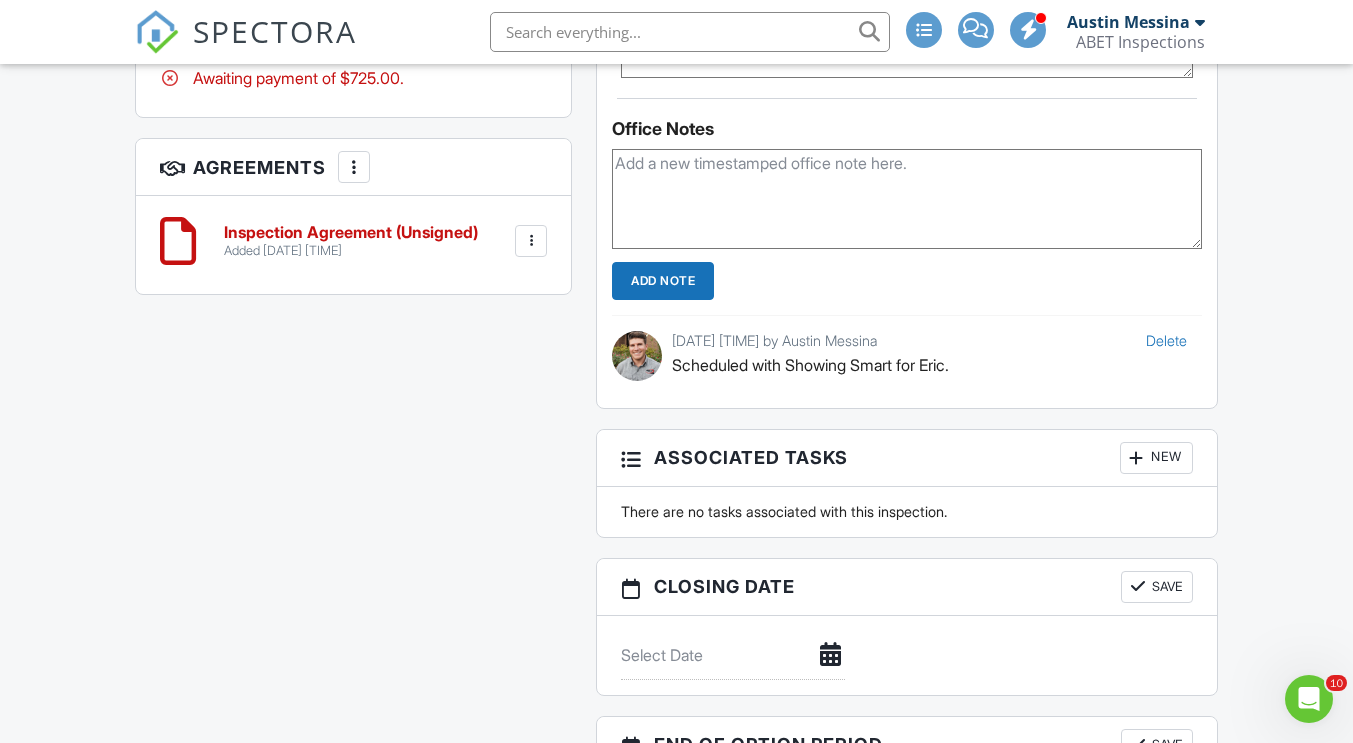 click at bounding box center (906, 199) 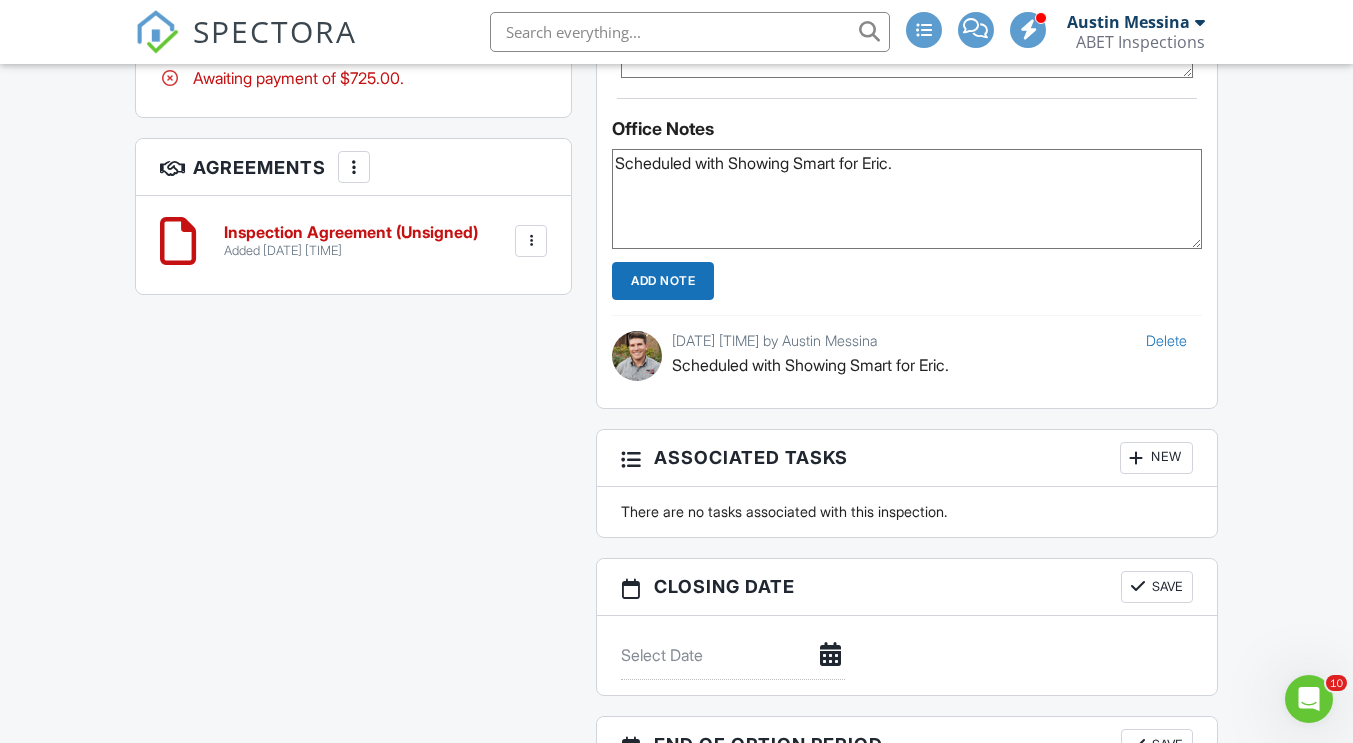 click on "Scheduled with Showing Smart for Eric." at bounding box center (906, 199) 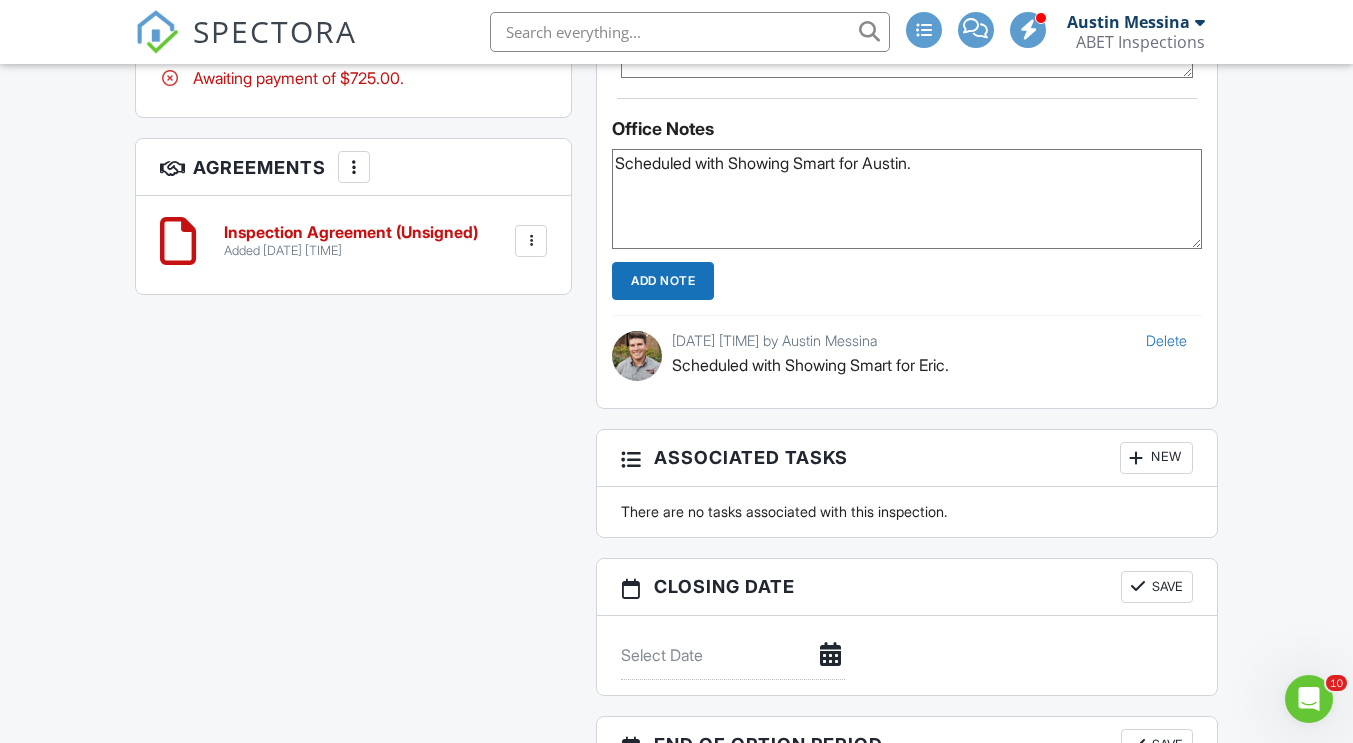 type on "Scheduled with Showing Smart for Austin." 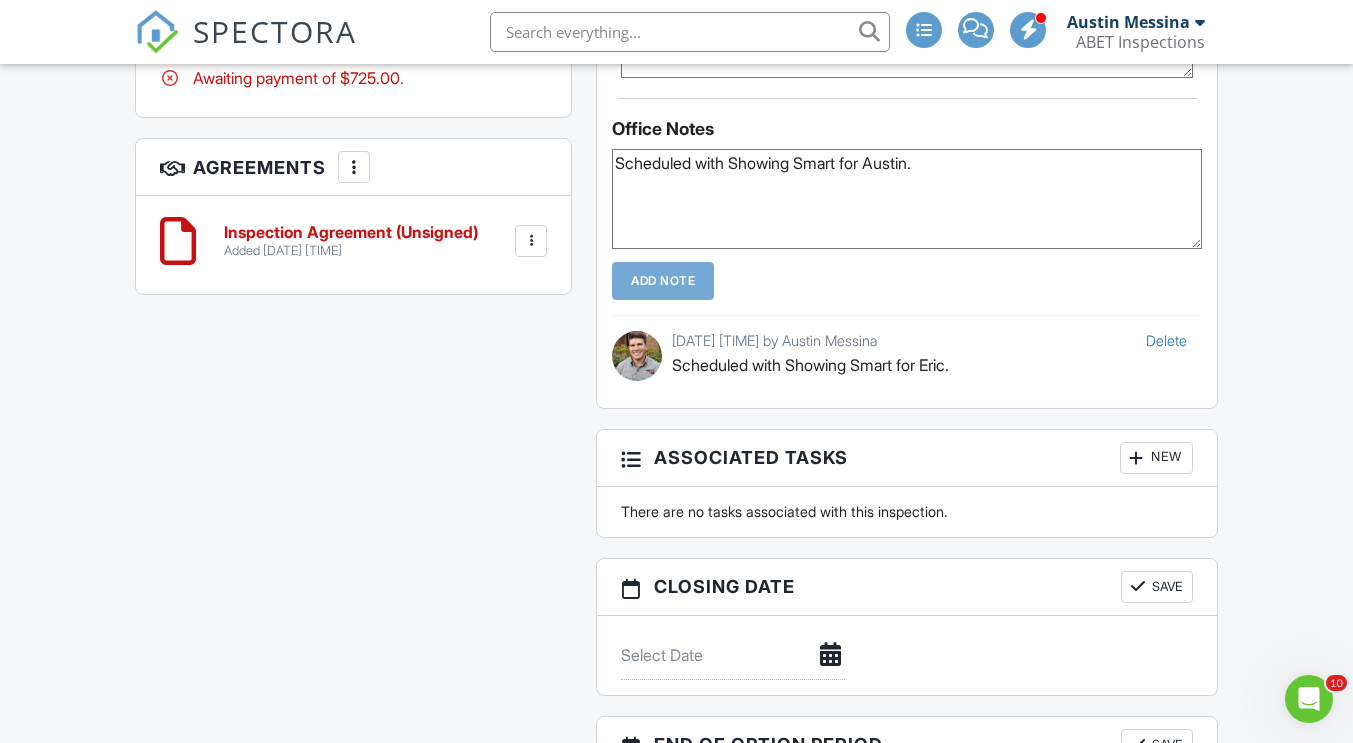 type 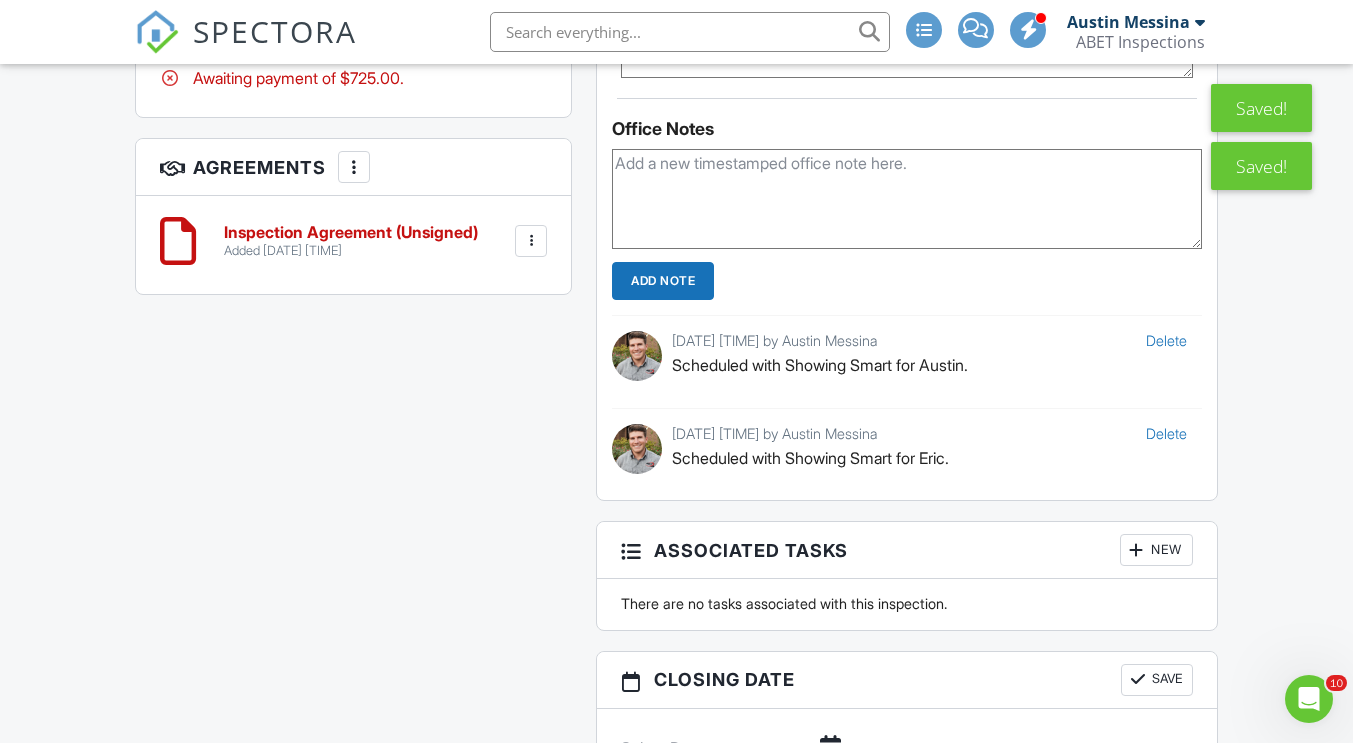 click on "Delete" at bounding box center [1166, 433] 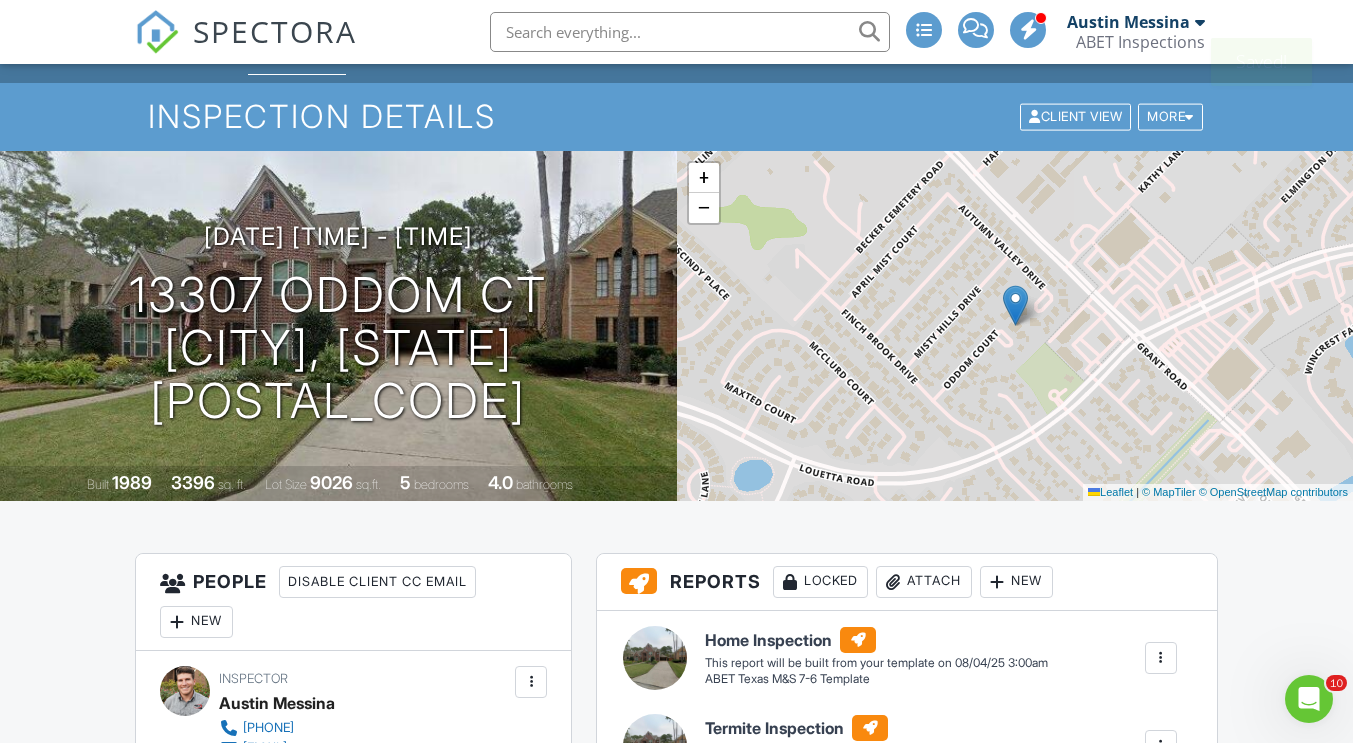 scroll, scrollTop: 0, scrollLeft: 0, axis: both 